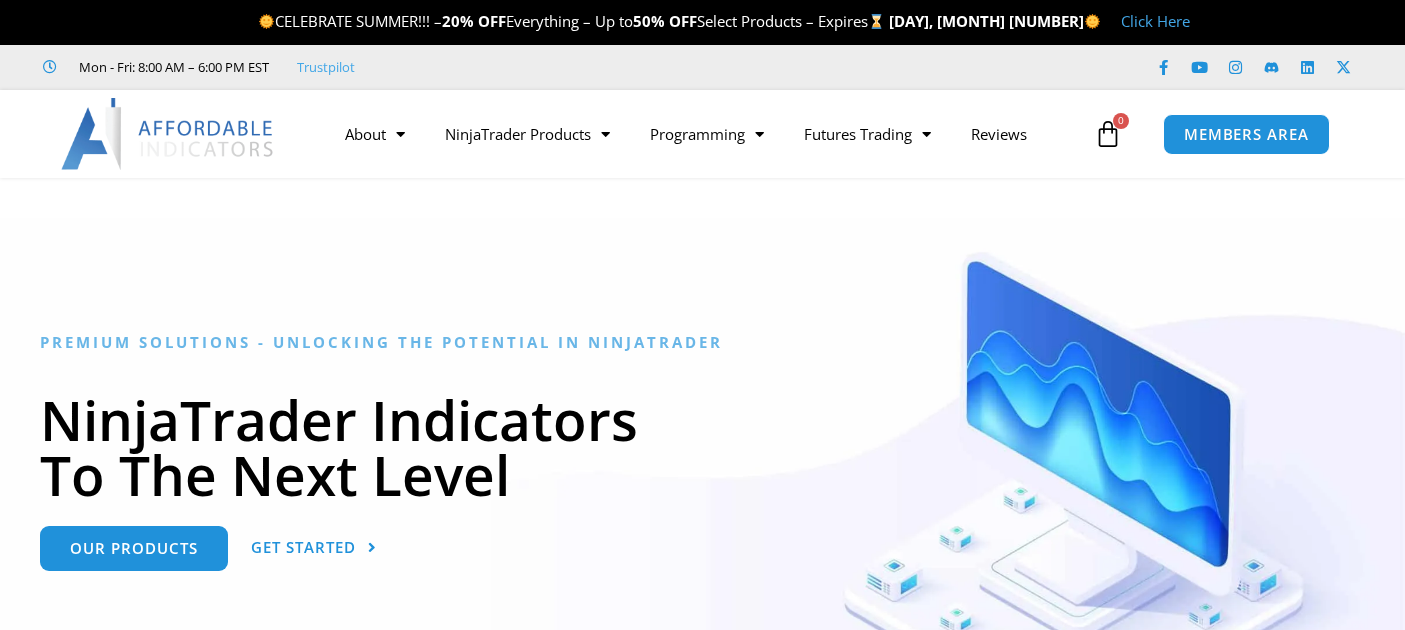 scroll, scrollTop: 0, scrollLeft: 0, axis: both 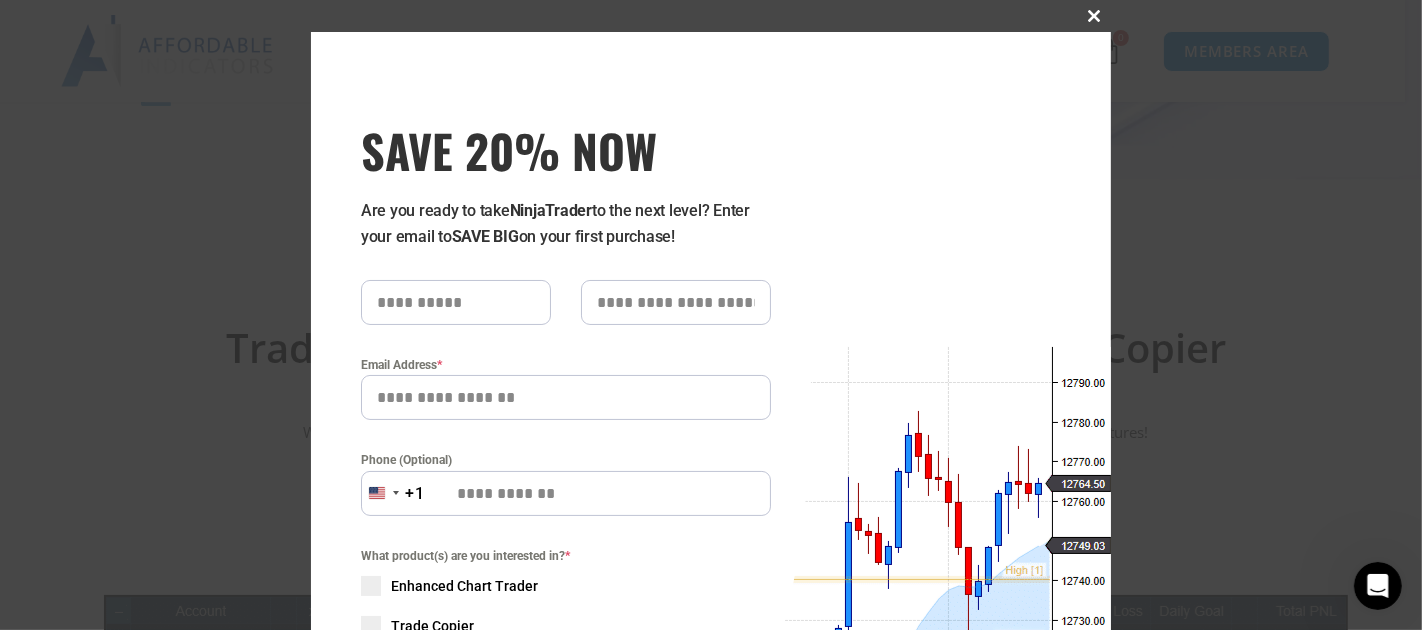 click at bounding box center [1095, 16] 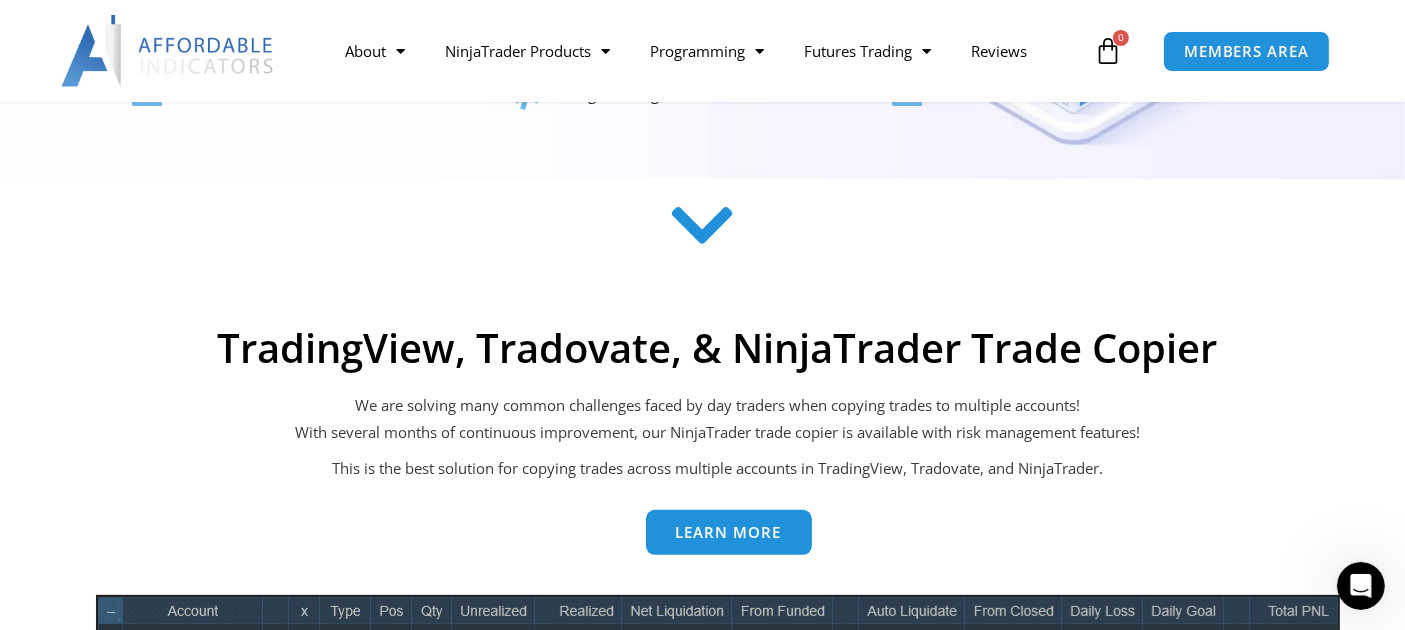 scroll, scrollTop: 0, scrollLeft: 0, axis: both 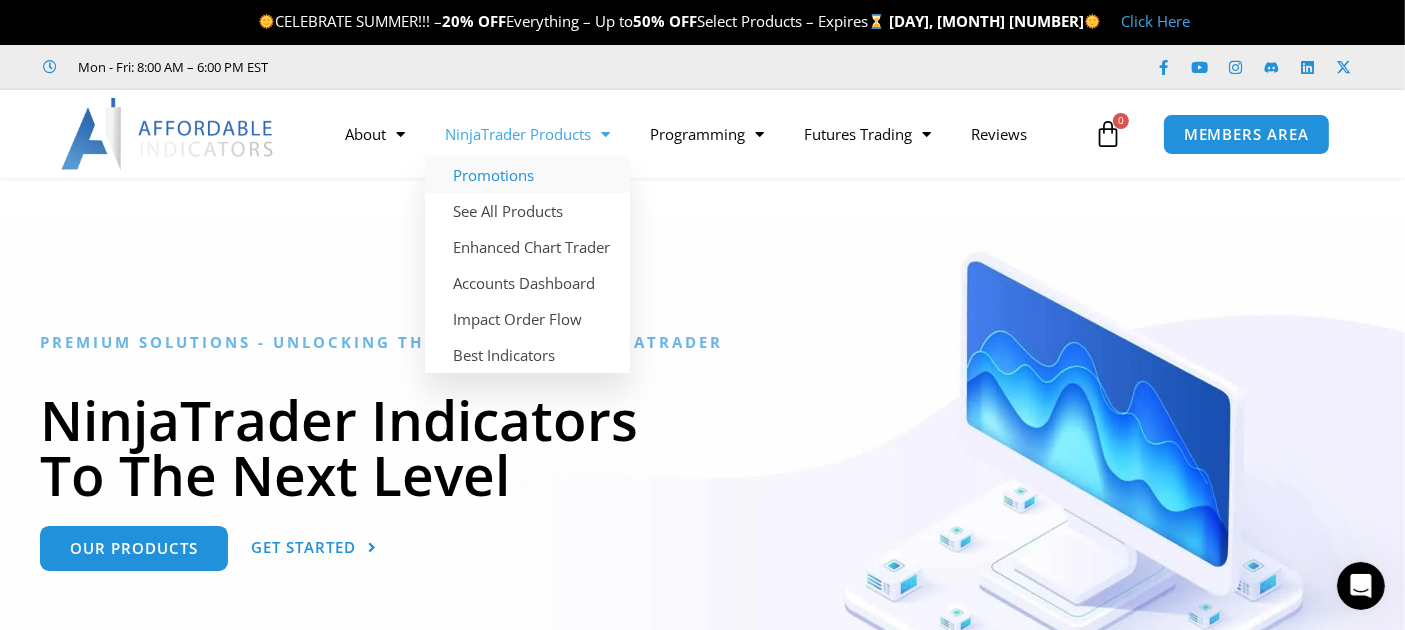 click on "Promotions" 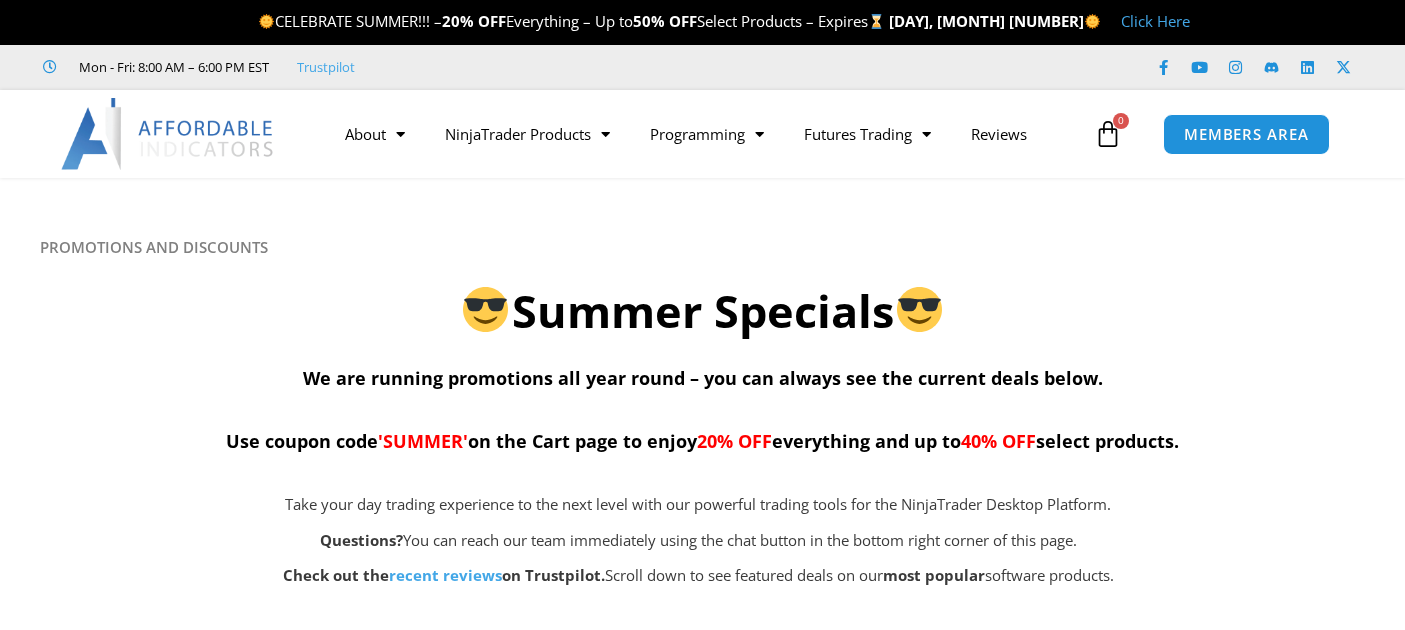 scroll, scrollTop: 0, scrollLeft: 0, axis: both 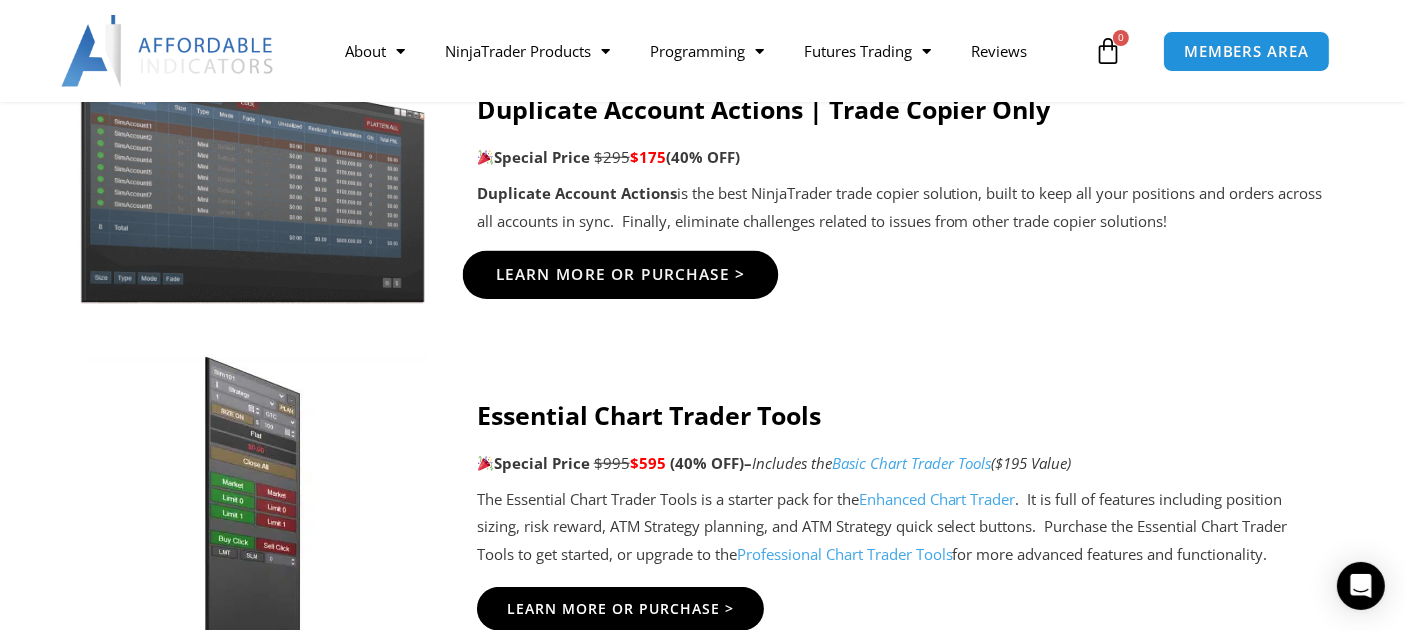 click on "Learn More Or Purchase >" at bounding box center (620, 274) 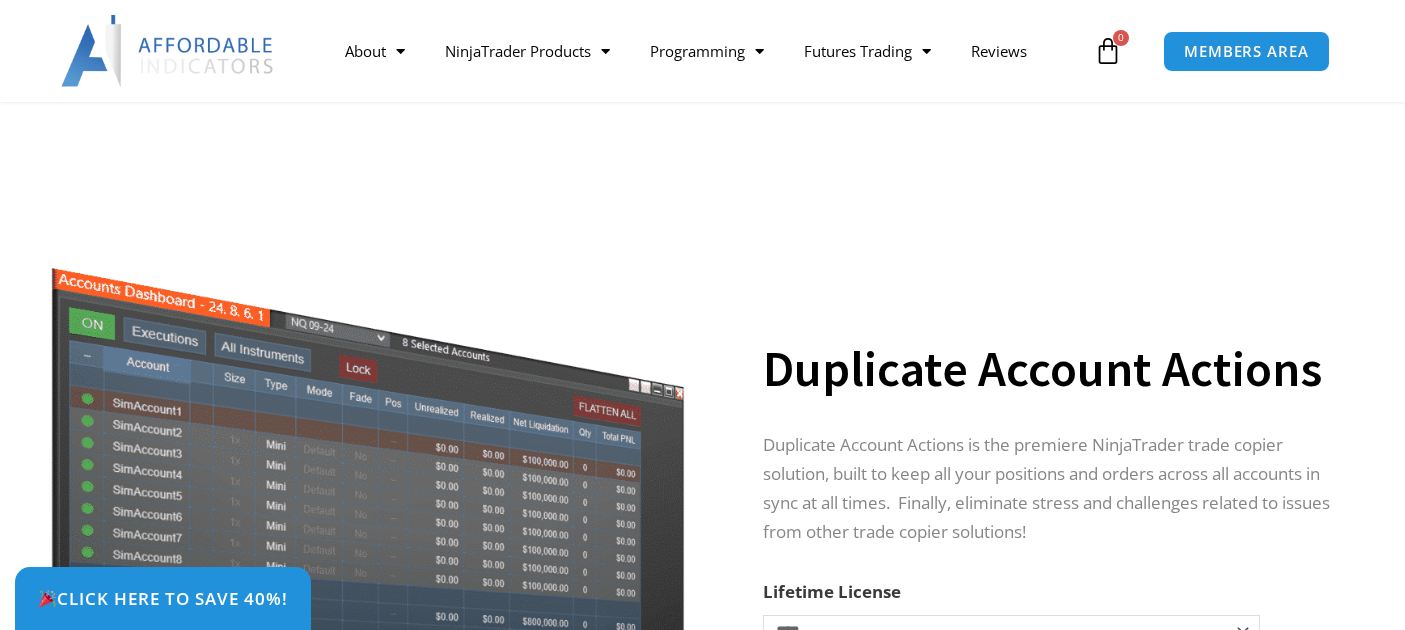 scroll, scrollTop: 592, scrollLeft: 0, axis: vertical 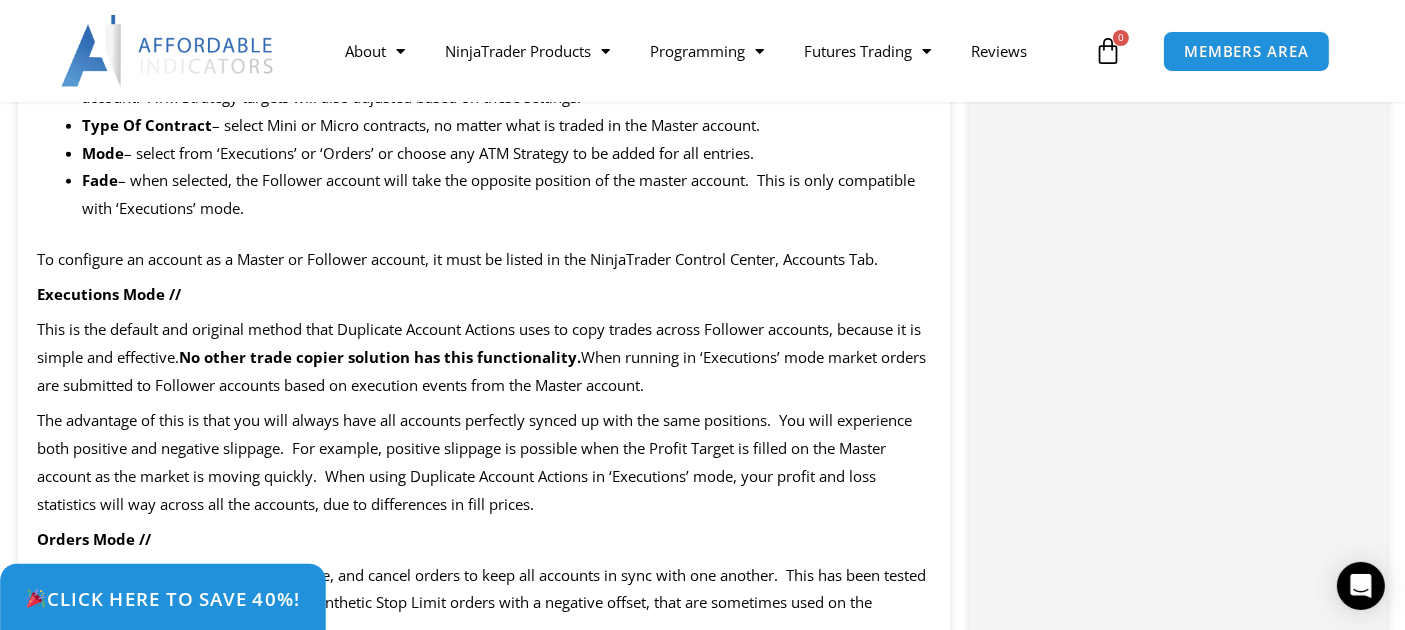 click on "Click Here to save 40%!" at bounding box center (163, 599) 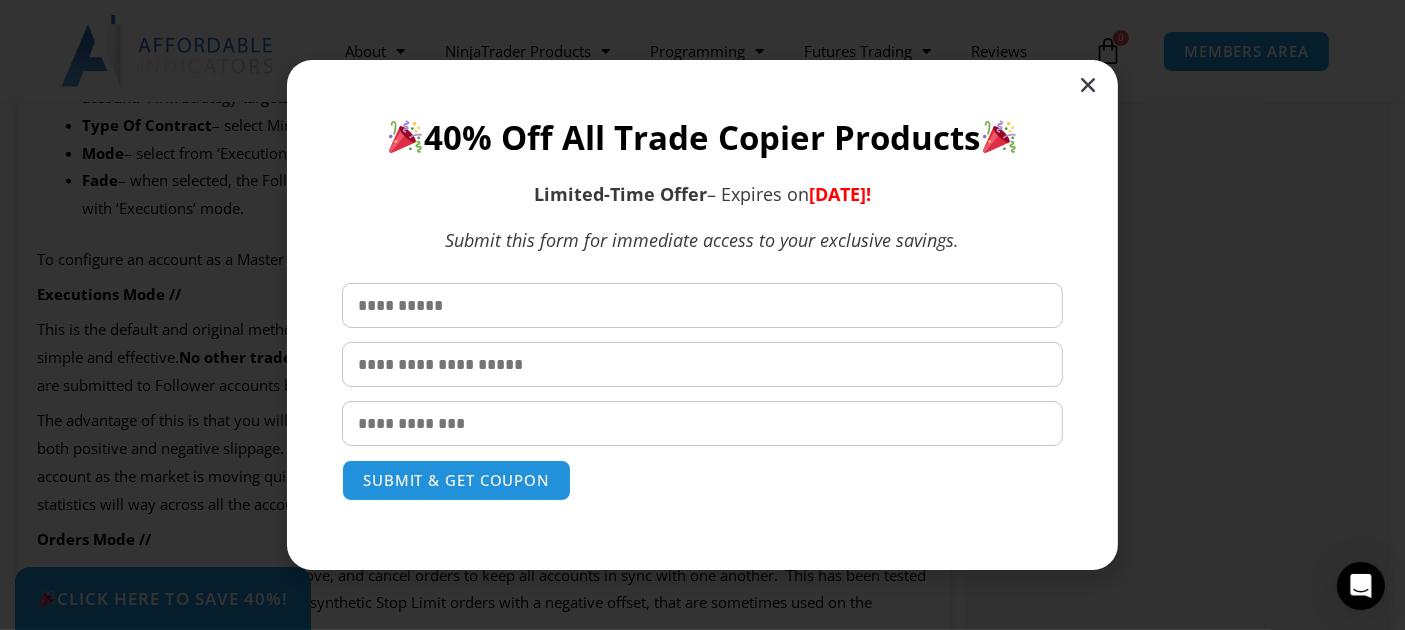 click at bounding box center (1088, 85) 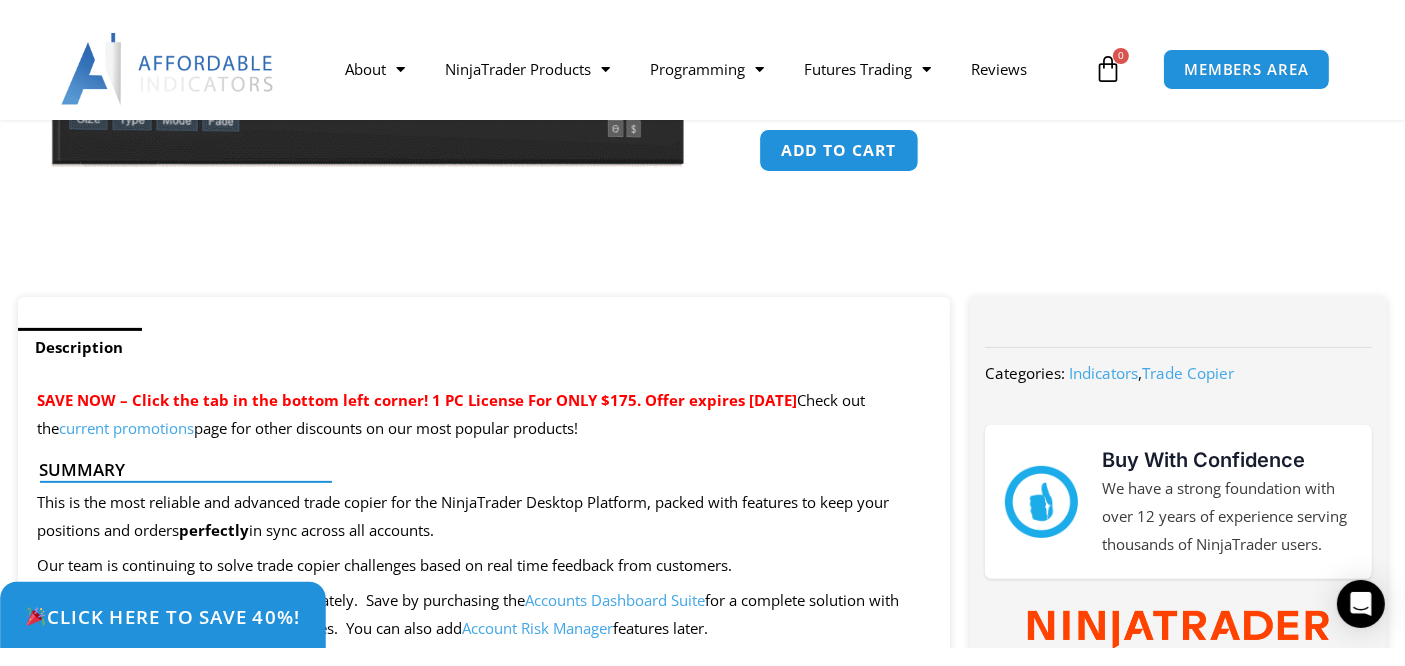 scroll, scrollTop: 293, scrollLeft: 0, axis: vertical 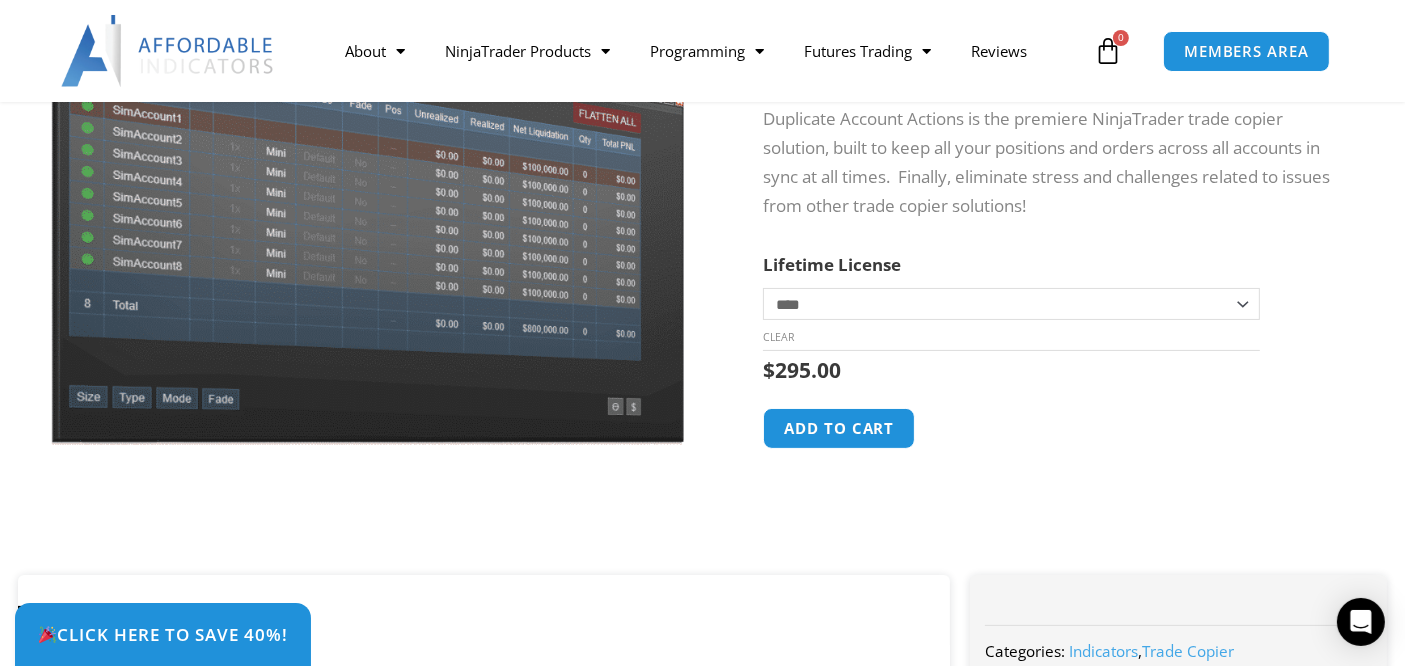 click on "Duplicate Account Actions quantity       Add to cart" 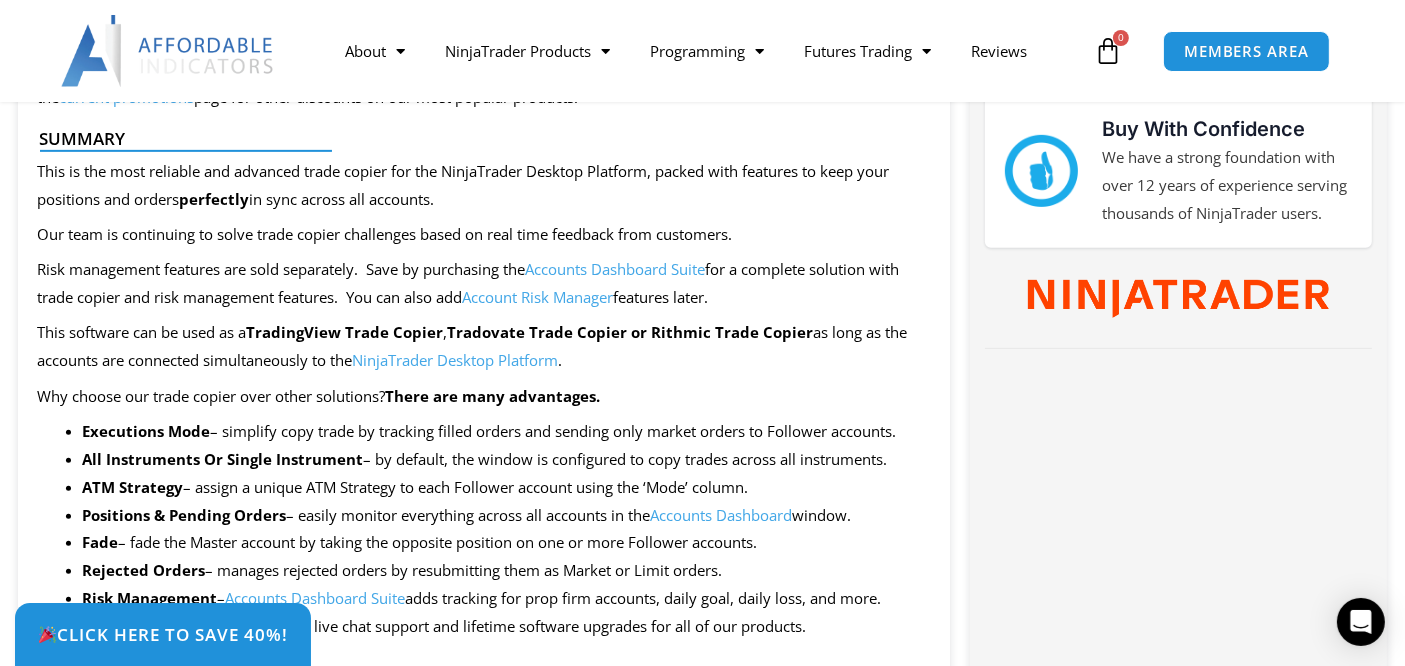 scroll, scrollTop: 592, scrollLeft: 0, axis: vertical 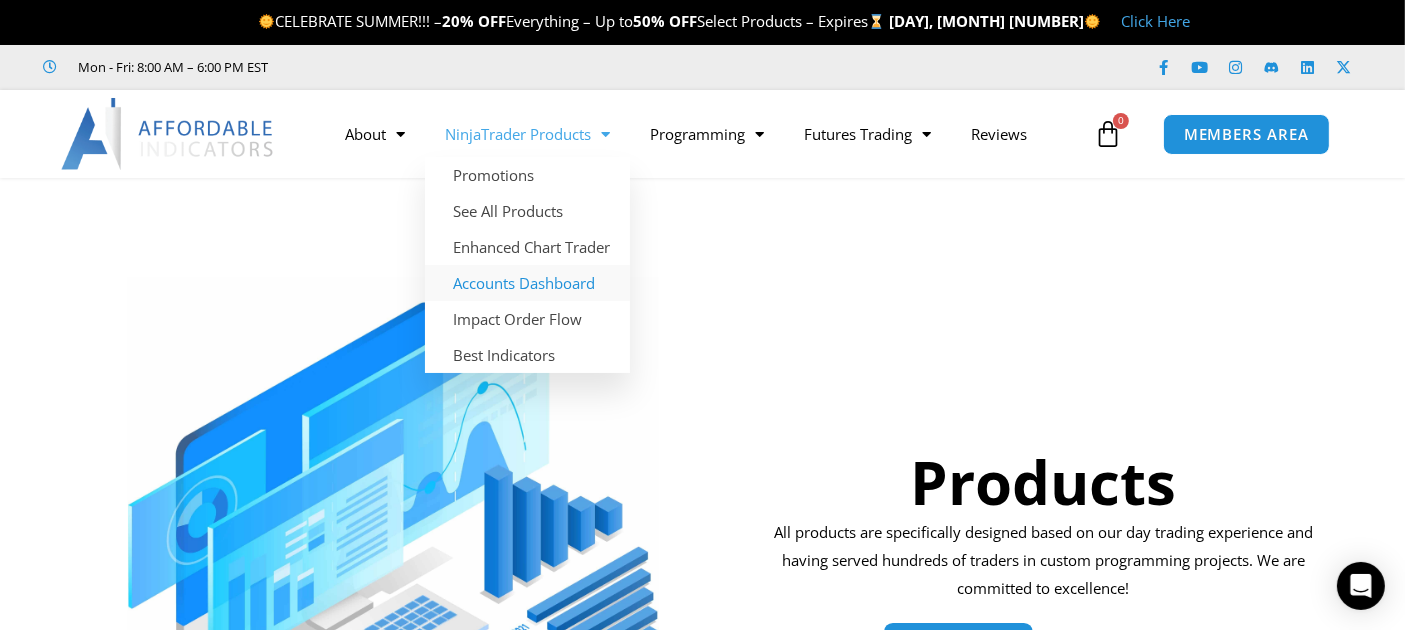 click on "Accounts Dashboard" 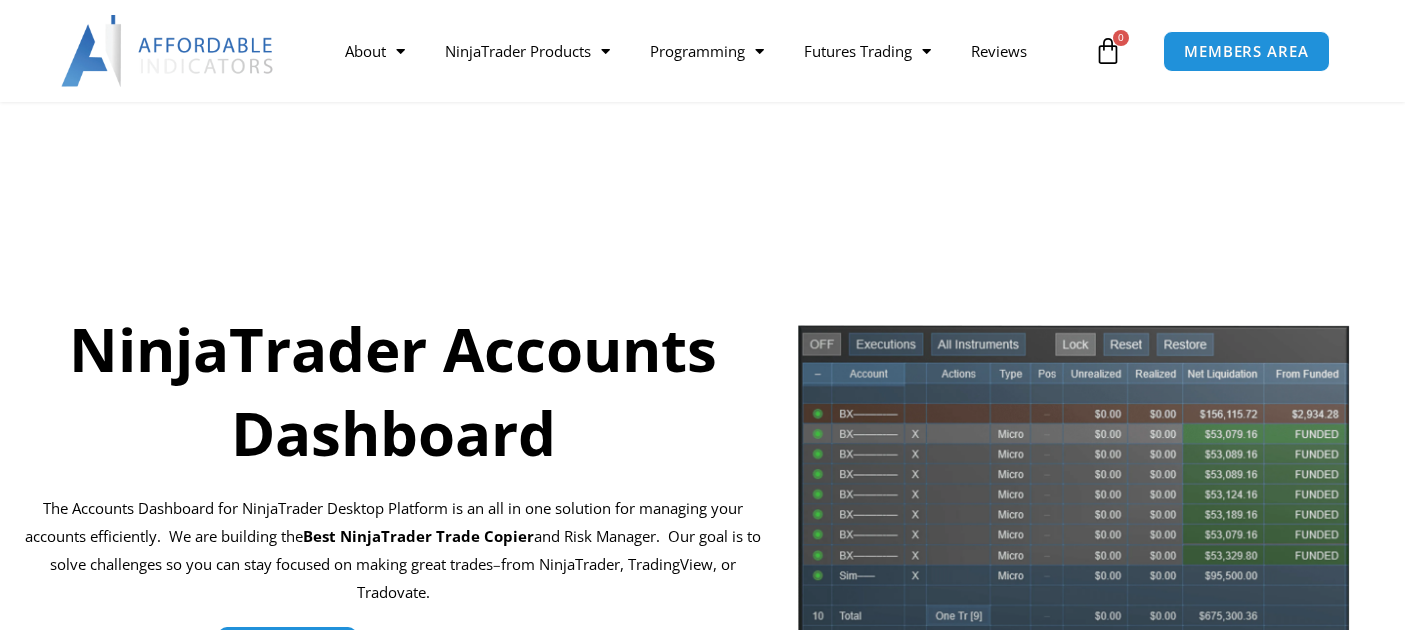 scroll, scrollTop: 296, scrollLeft: 0, axis: vertical 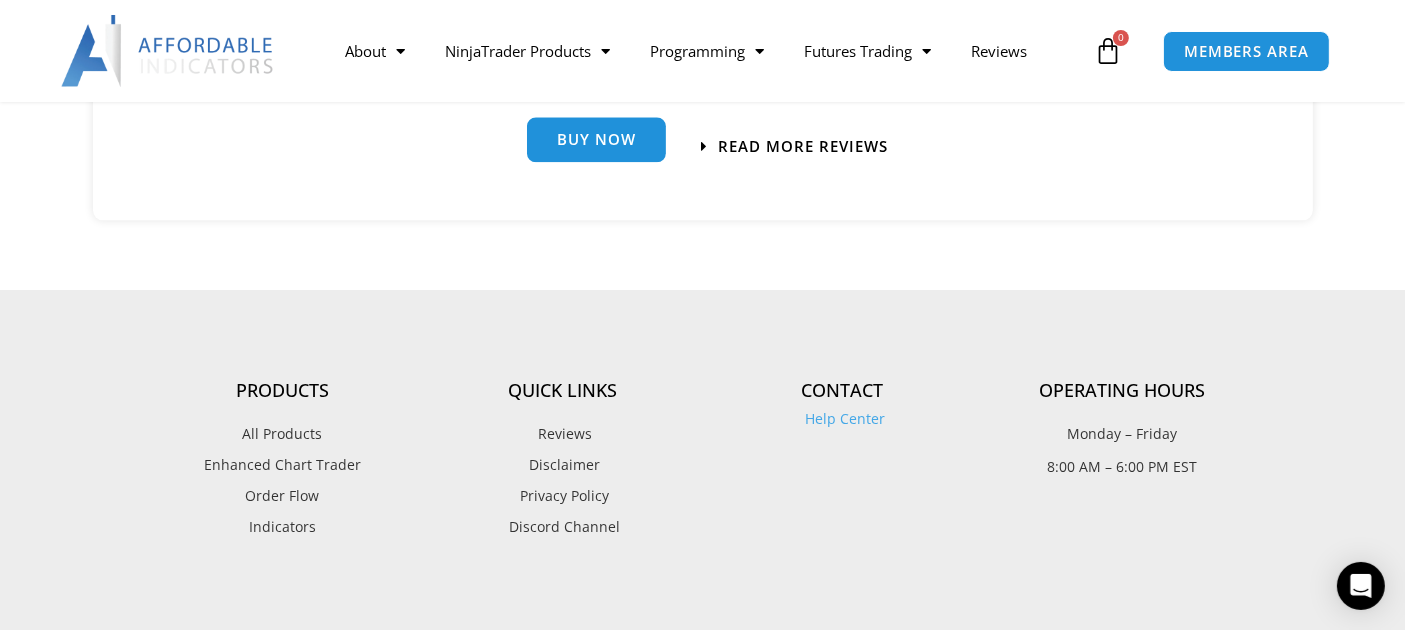 click on "Buy Now" at bounding box center (596, 139) 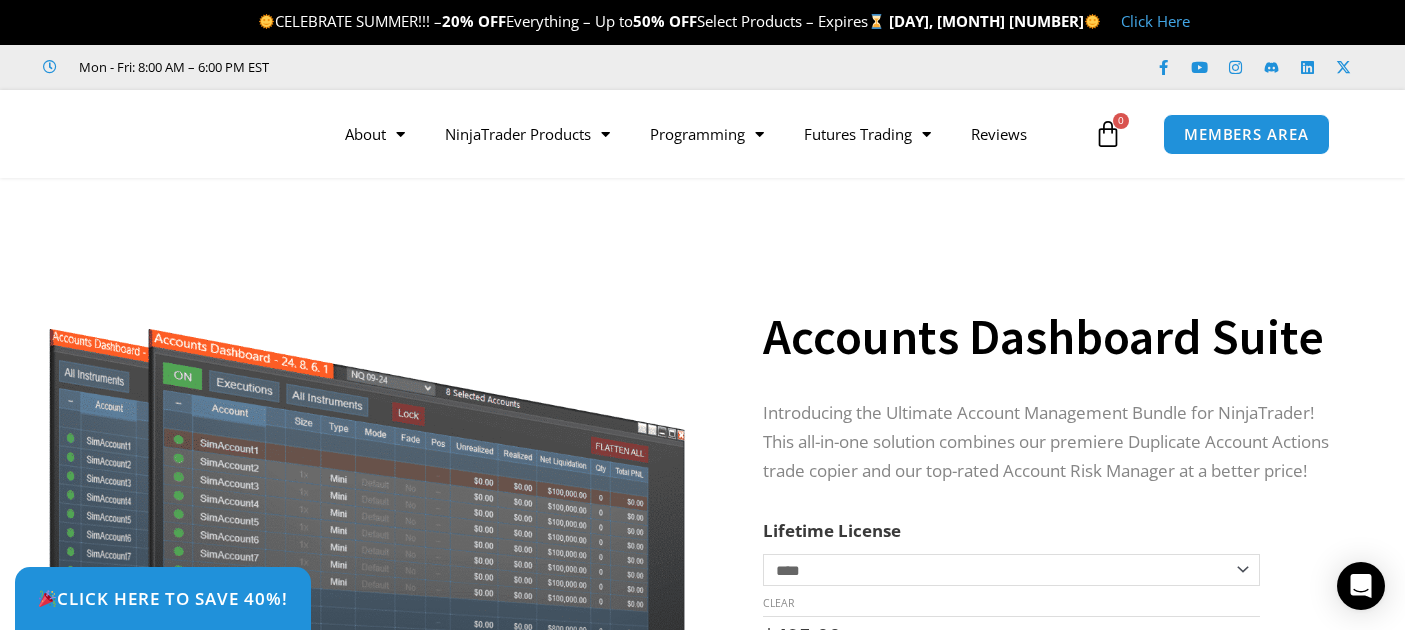 scroll, scrollTop: 0, scrollLeft: 0, axis: both 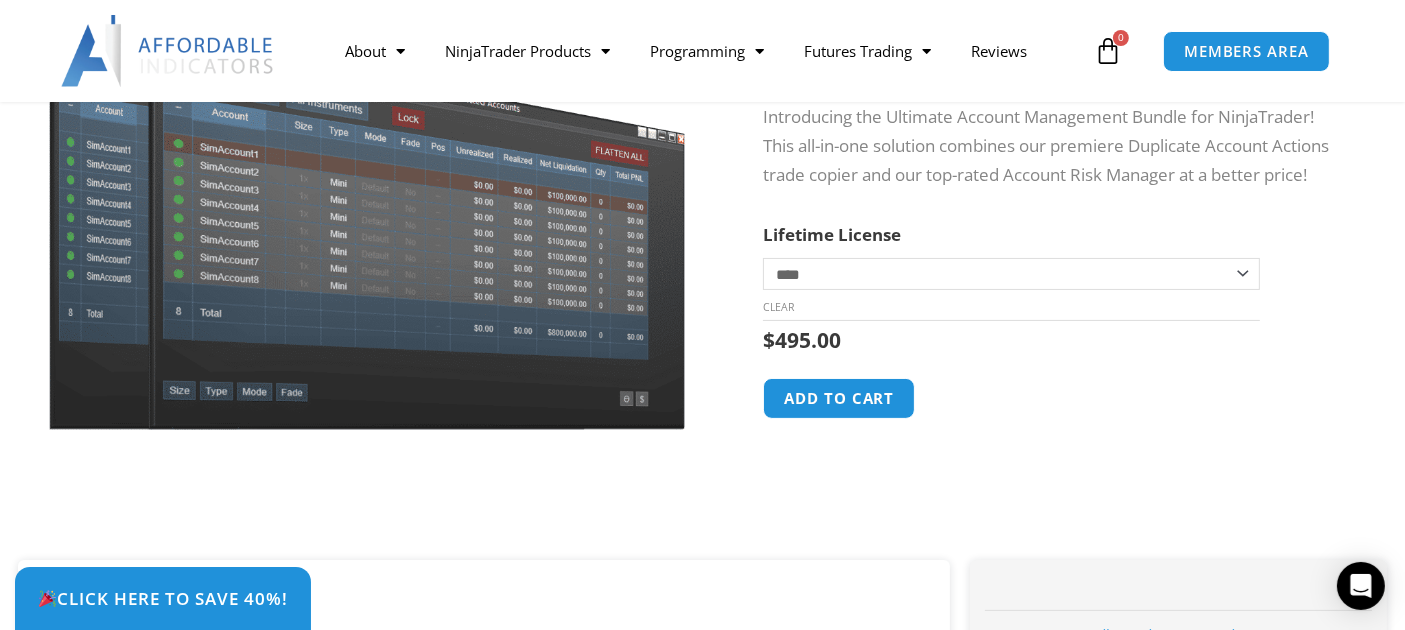 click on "$ 495.00
Accounts Dashboard Suite quantity       Add to cart" 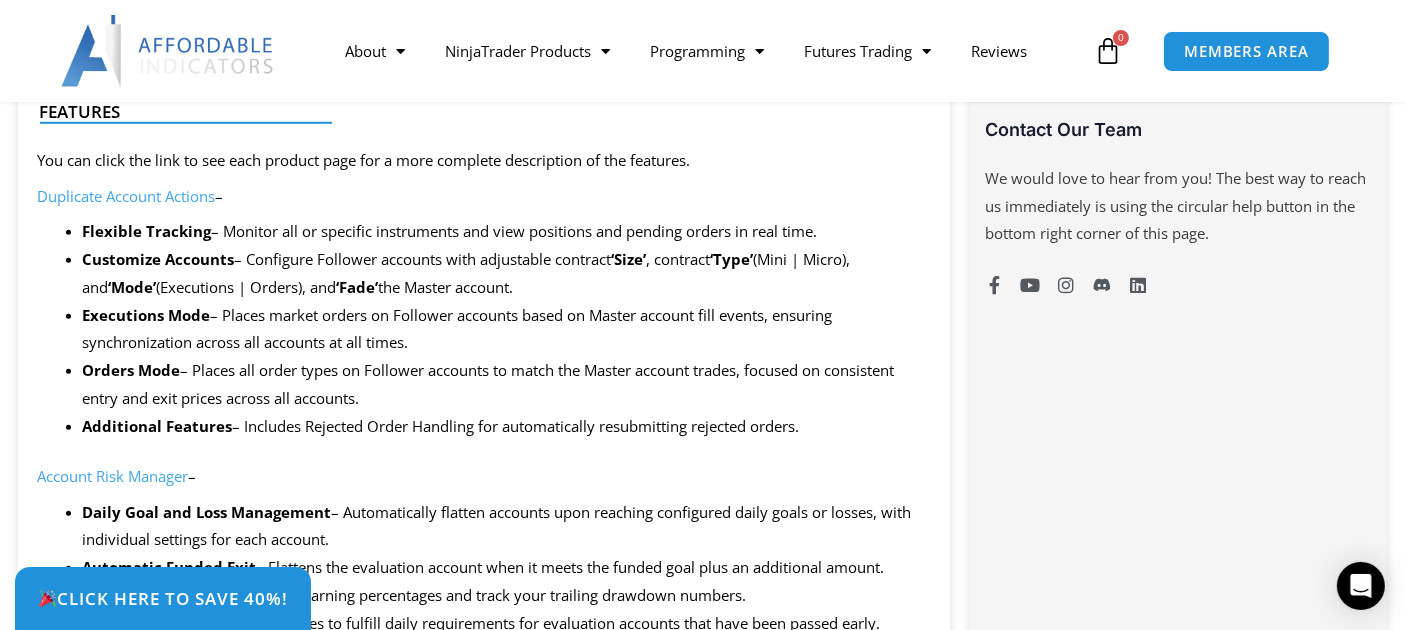 scroll, scrollTop: 0, scrollLeft: 0, axis: both 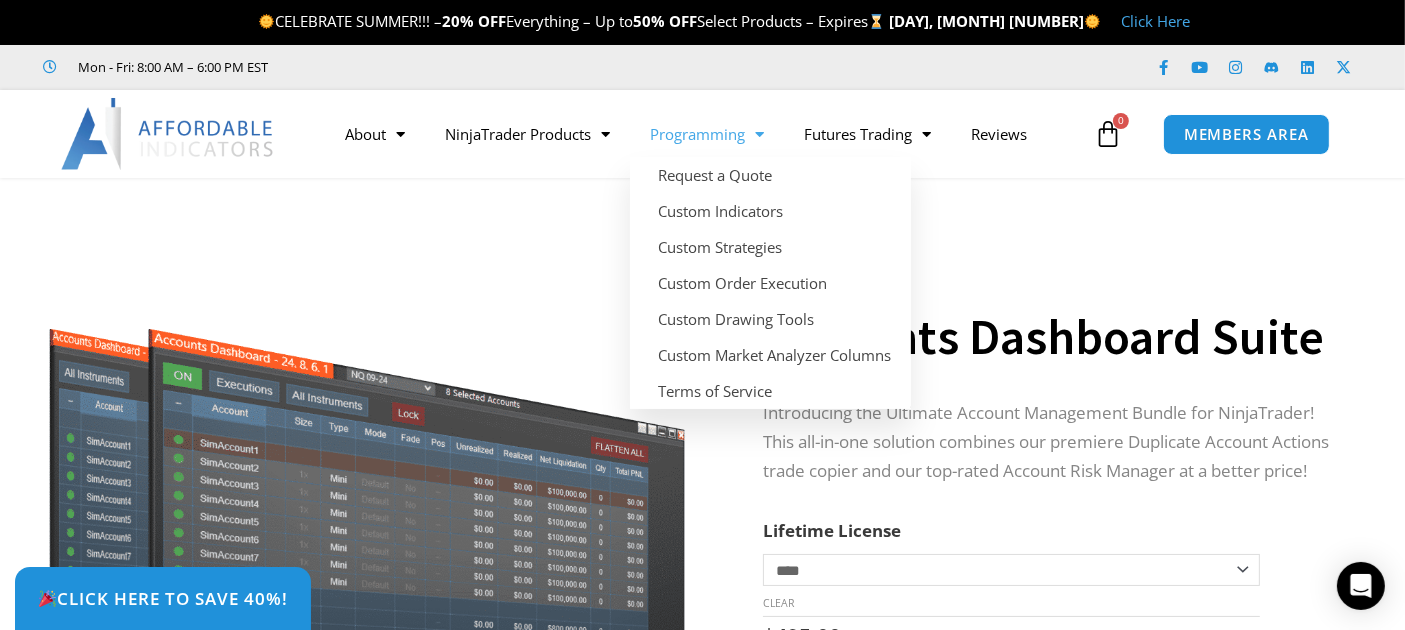 click 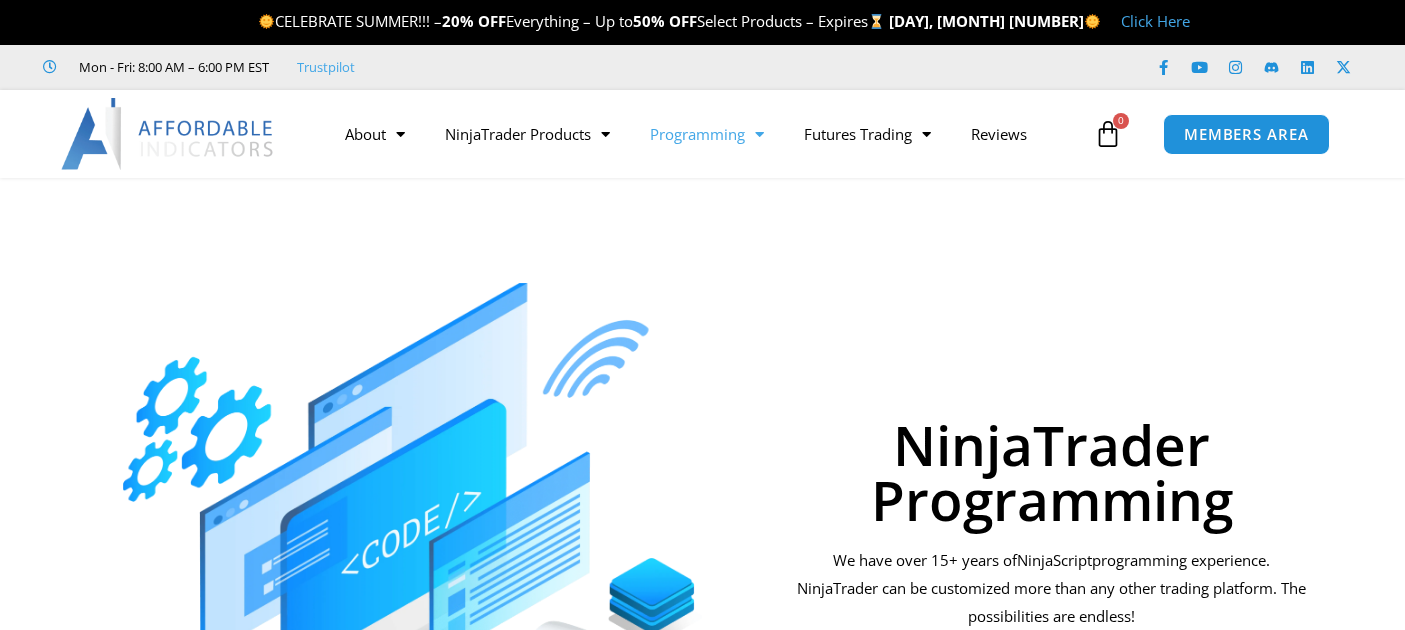 scroll, scrollTop: 0, scrollLeft: 0, axis: both 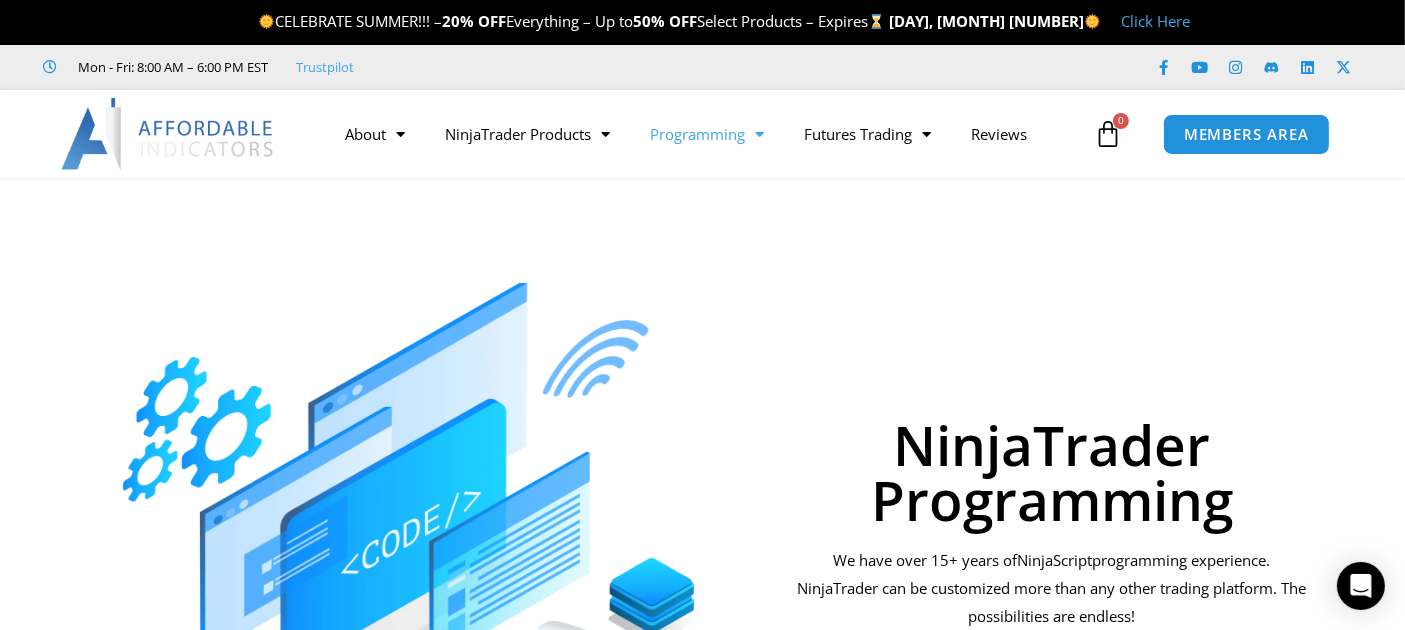 click 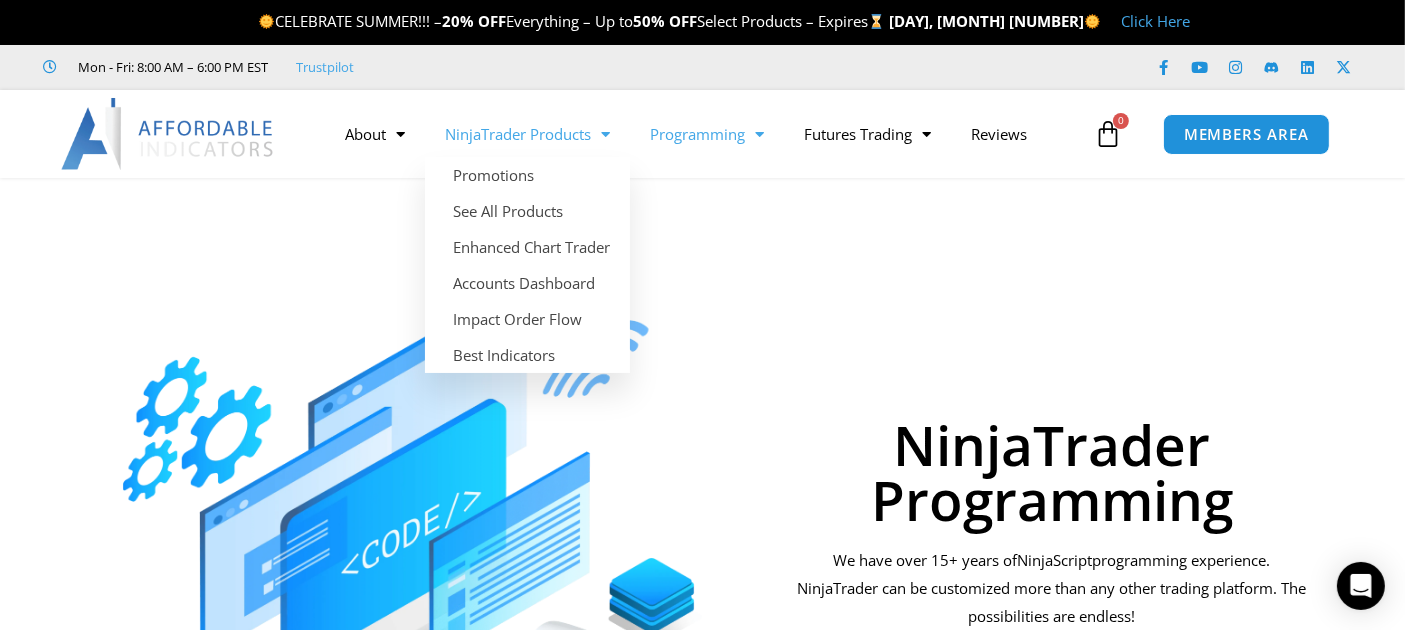 click on "NinjaTrader Products" 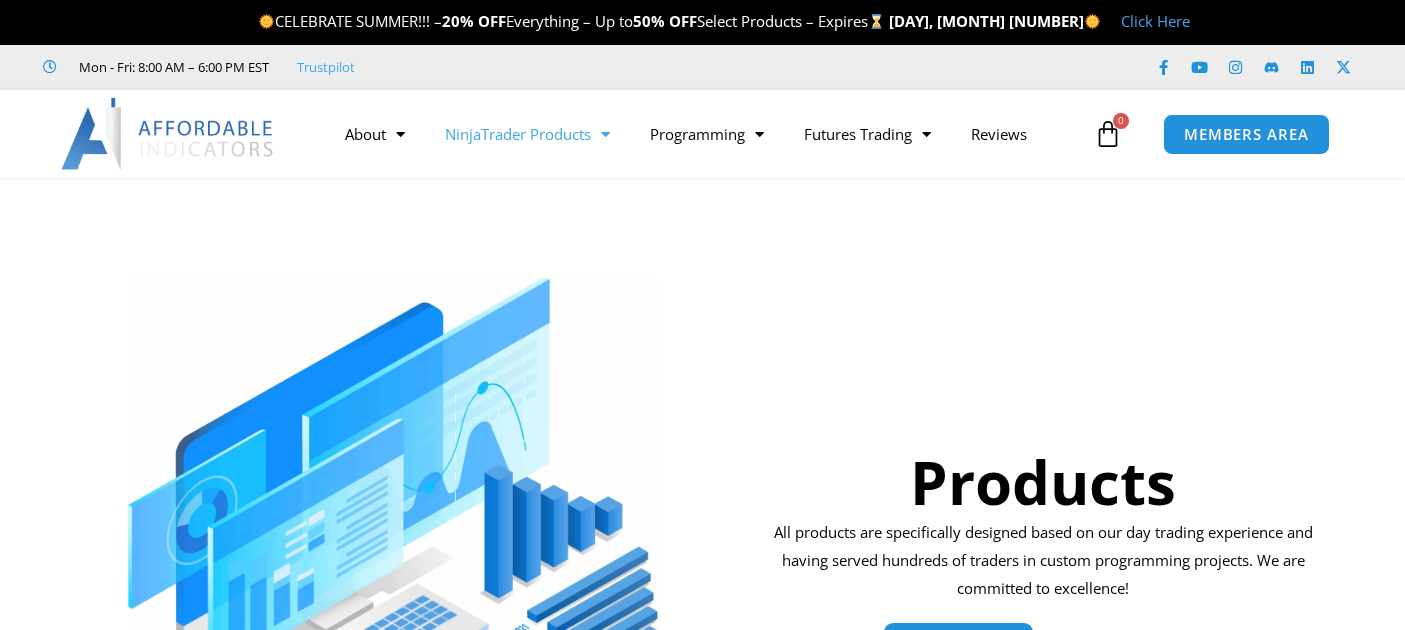 scroll, scrollTop: 0, scrollLeft: 0, axis: both 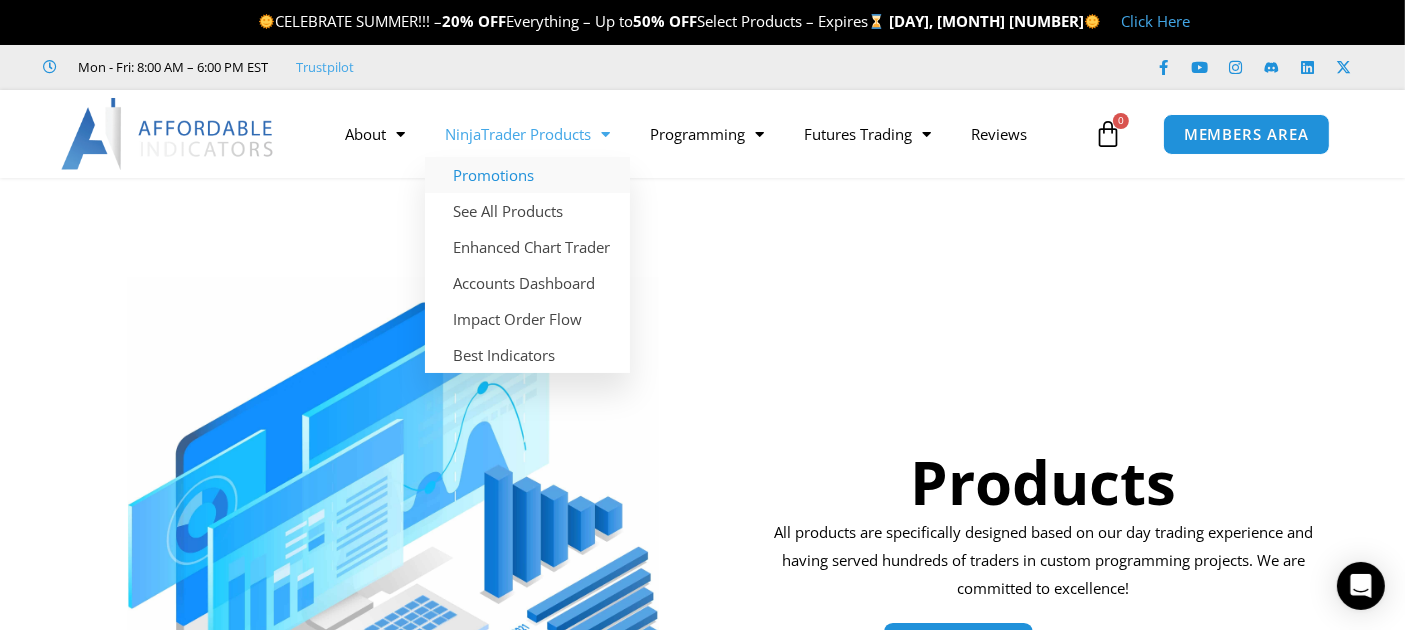 click on "Promotions" 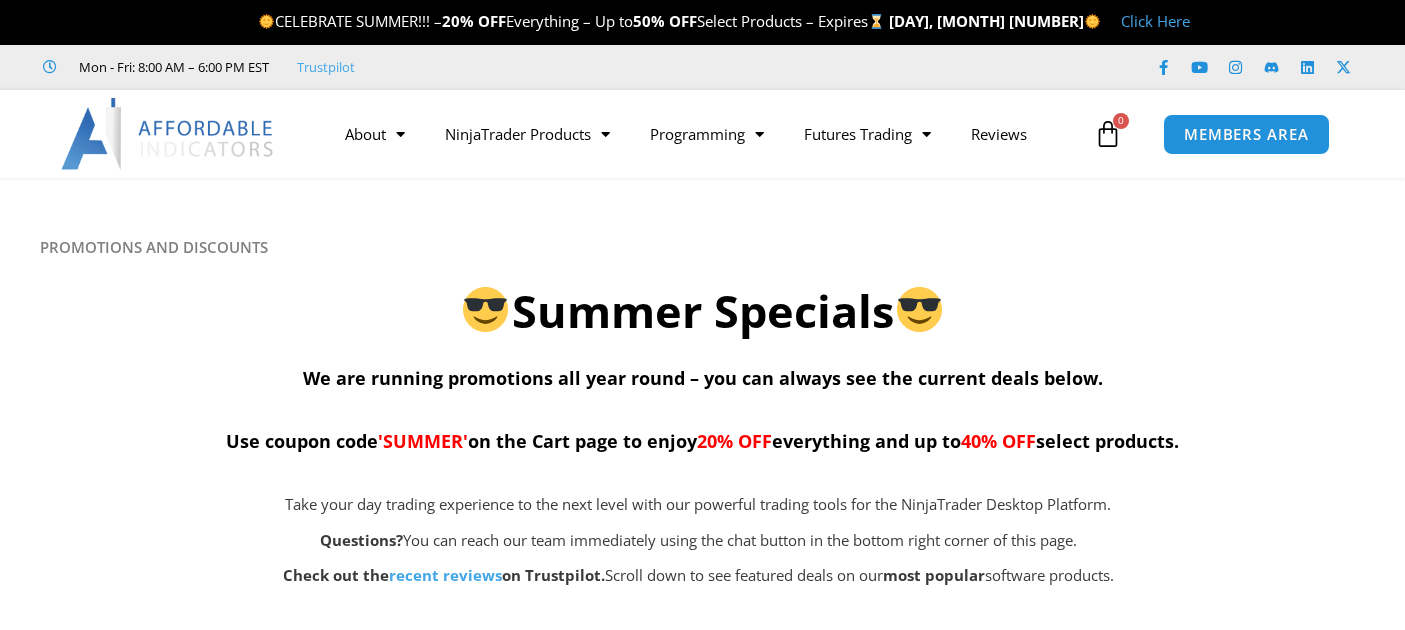 scroll, scrollTop: 0, scrollLeft: 0, axis: both 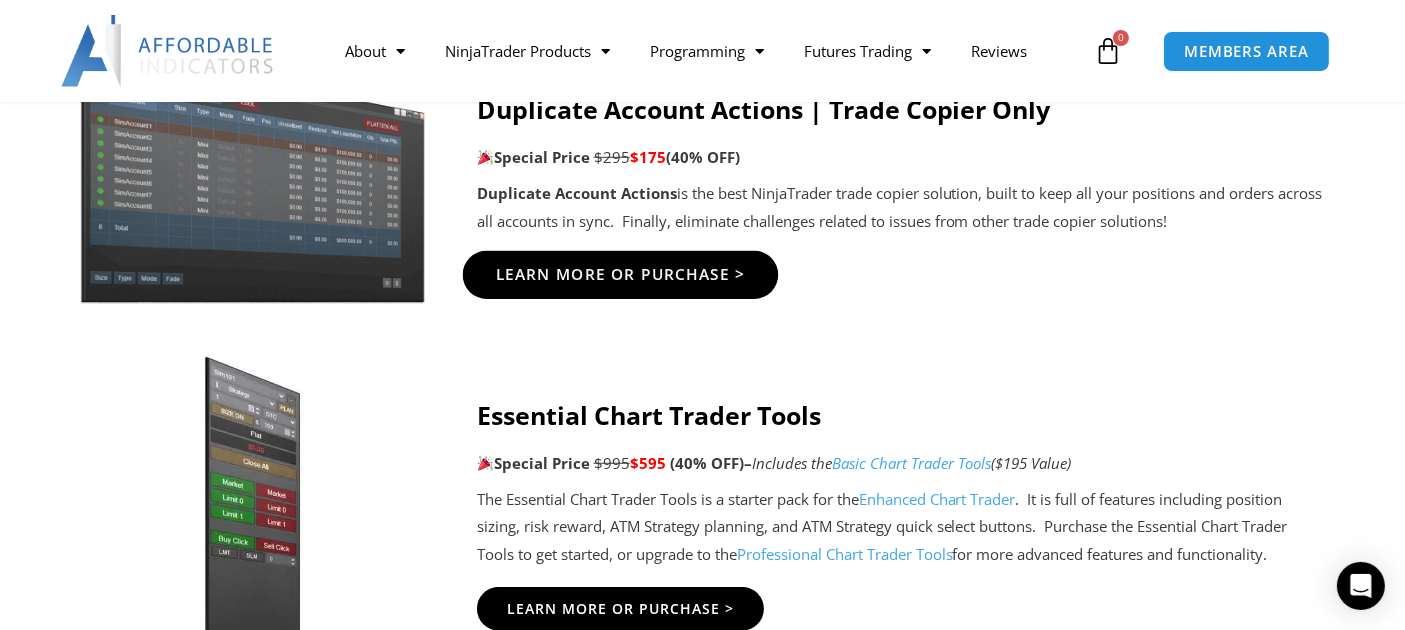 click on "Learn More Or Purchase >" at bounding box center [620, 274] 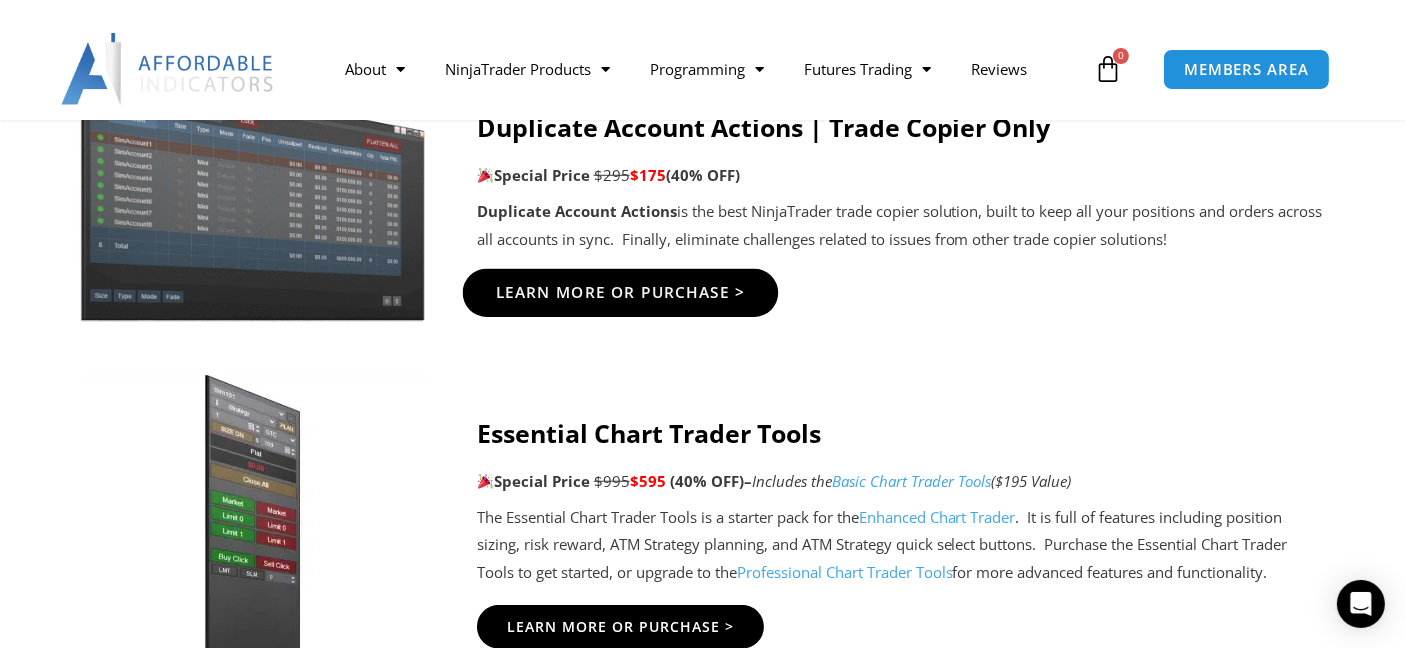 scroll, scrollTop: 1185, scrollLeft: 0, axis: vertical 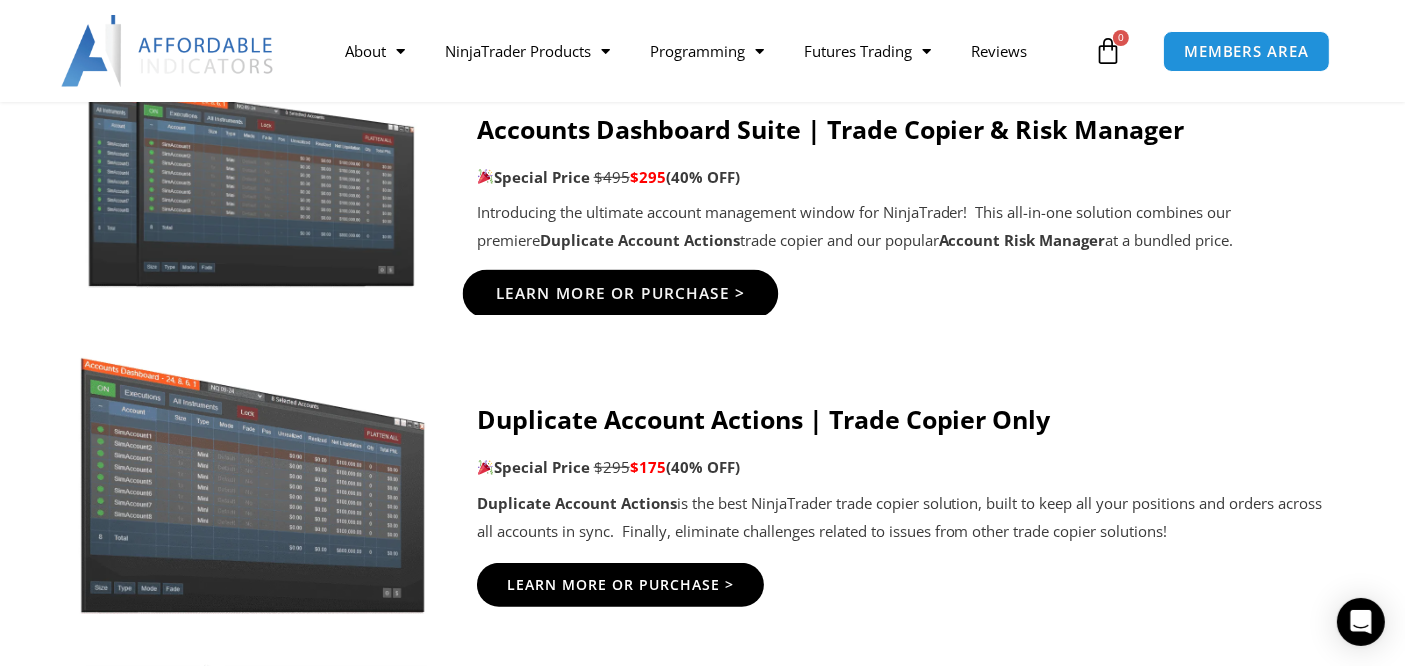 click on "Learn More Or Purchase >" at bounding box center (620, 294) 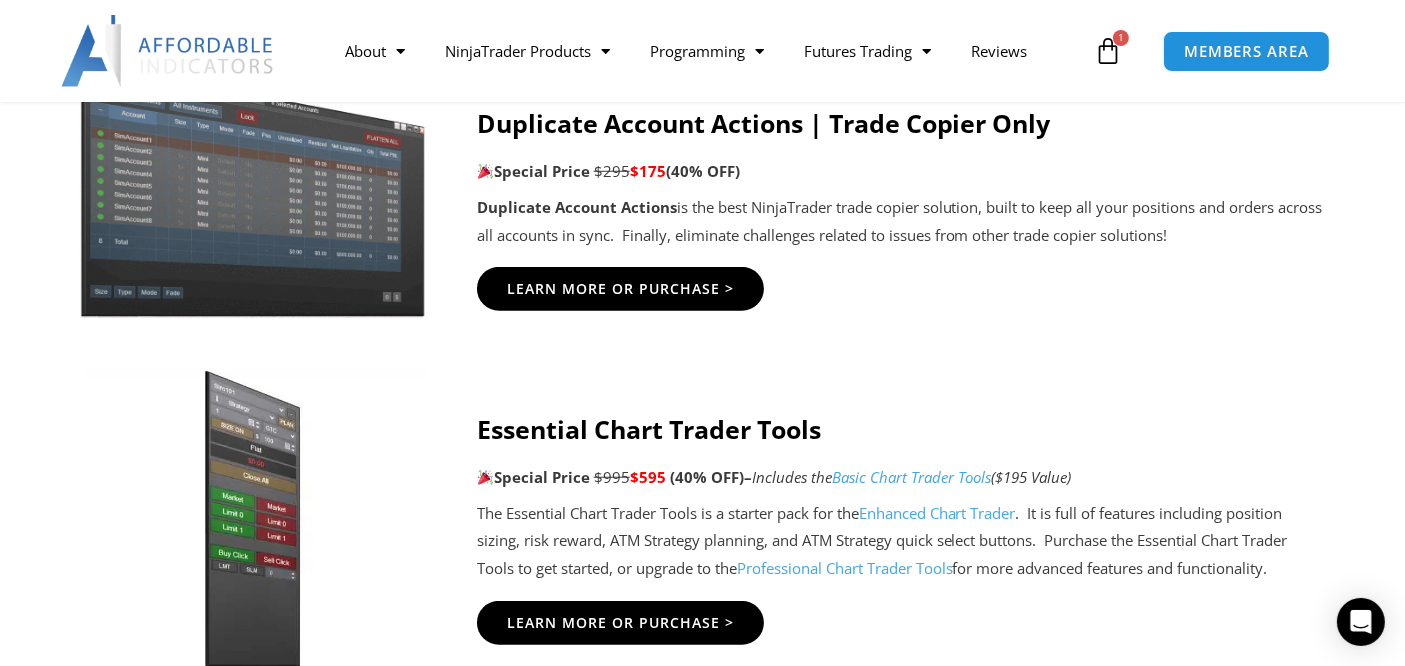 scroll, scrollTop: 1185, scrollLeft: 0, axis: vertical 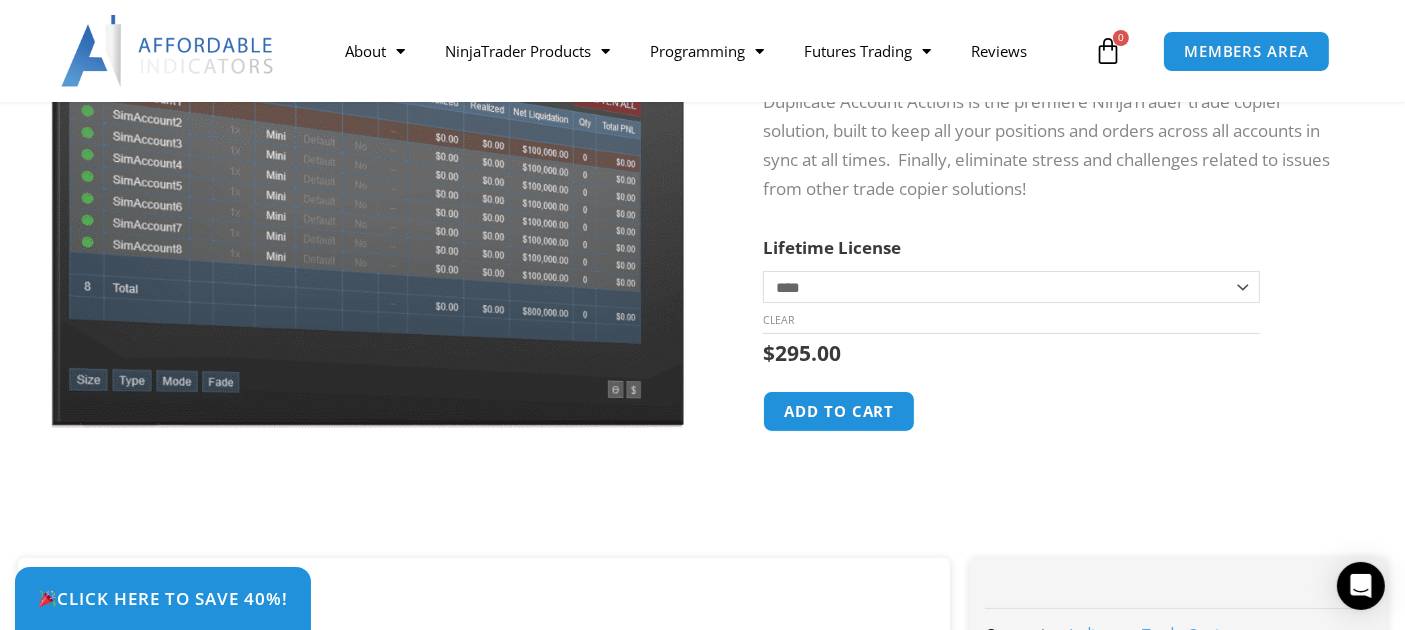 click on "**********" 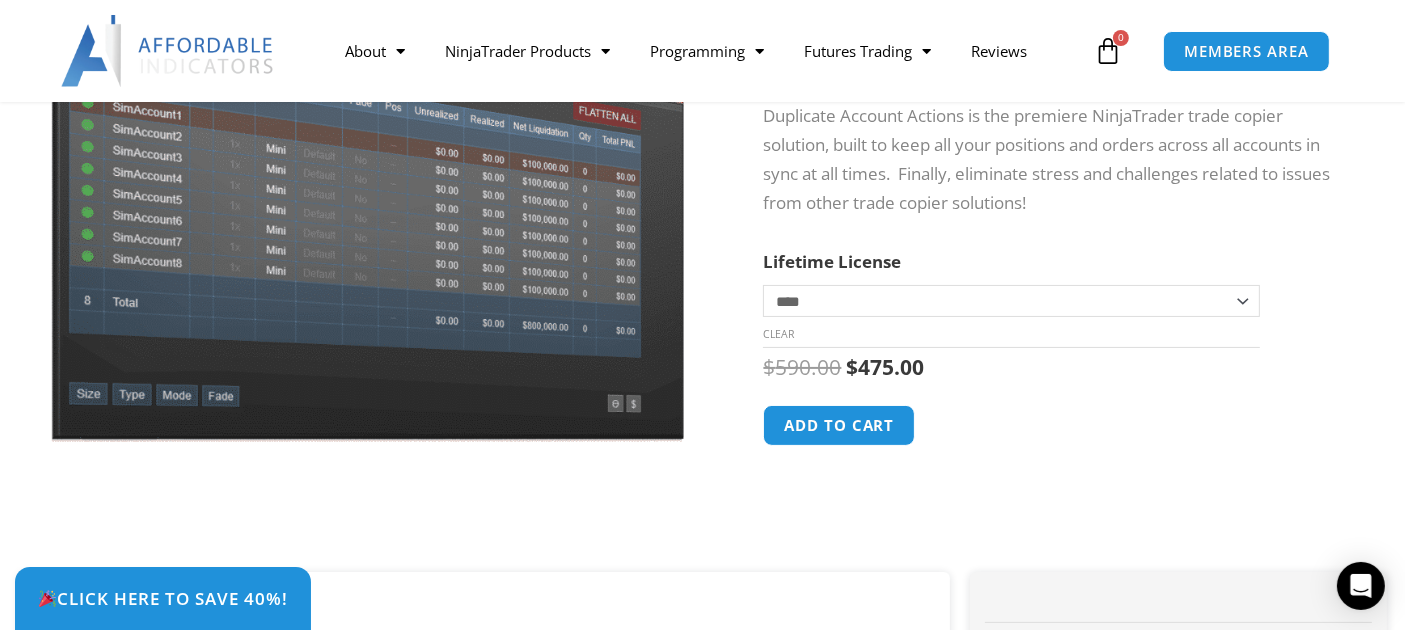 click on "**********" 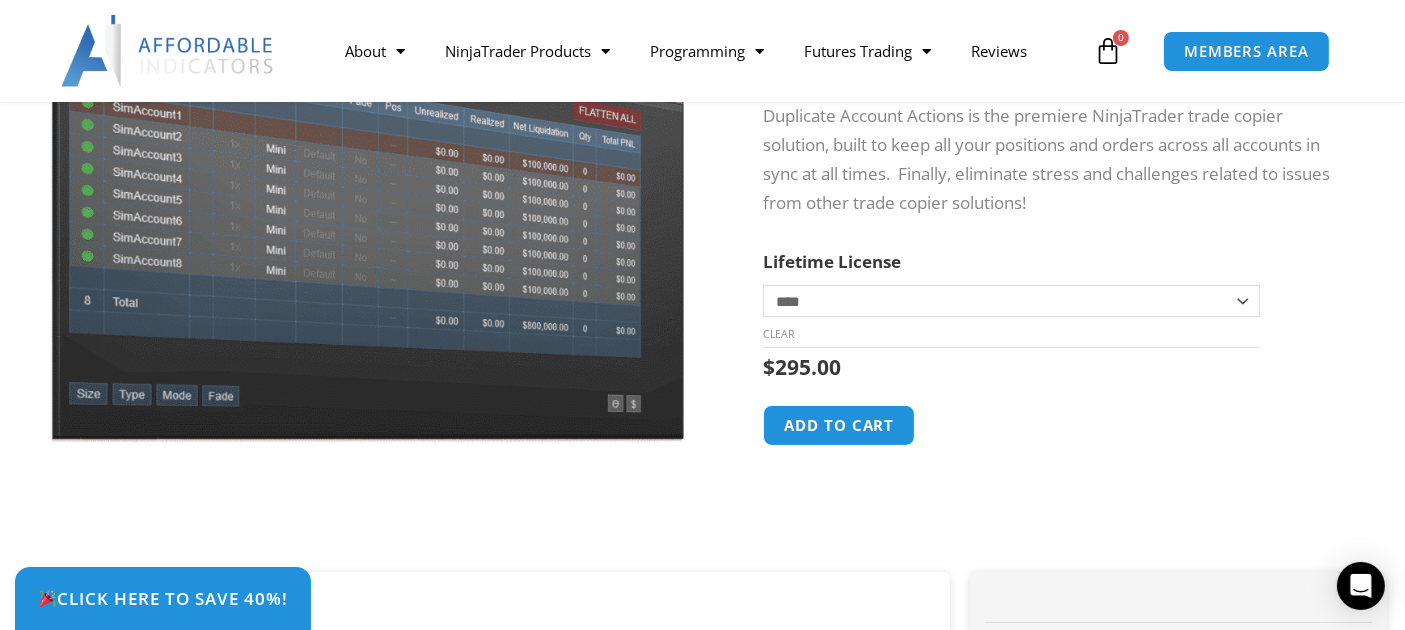 click on "Duplicate Account Actions quantity       Add to cart" 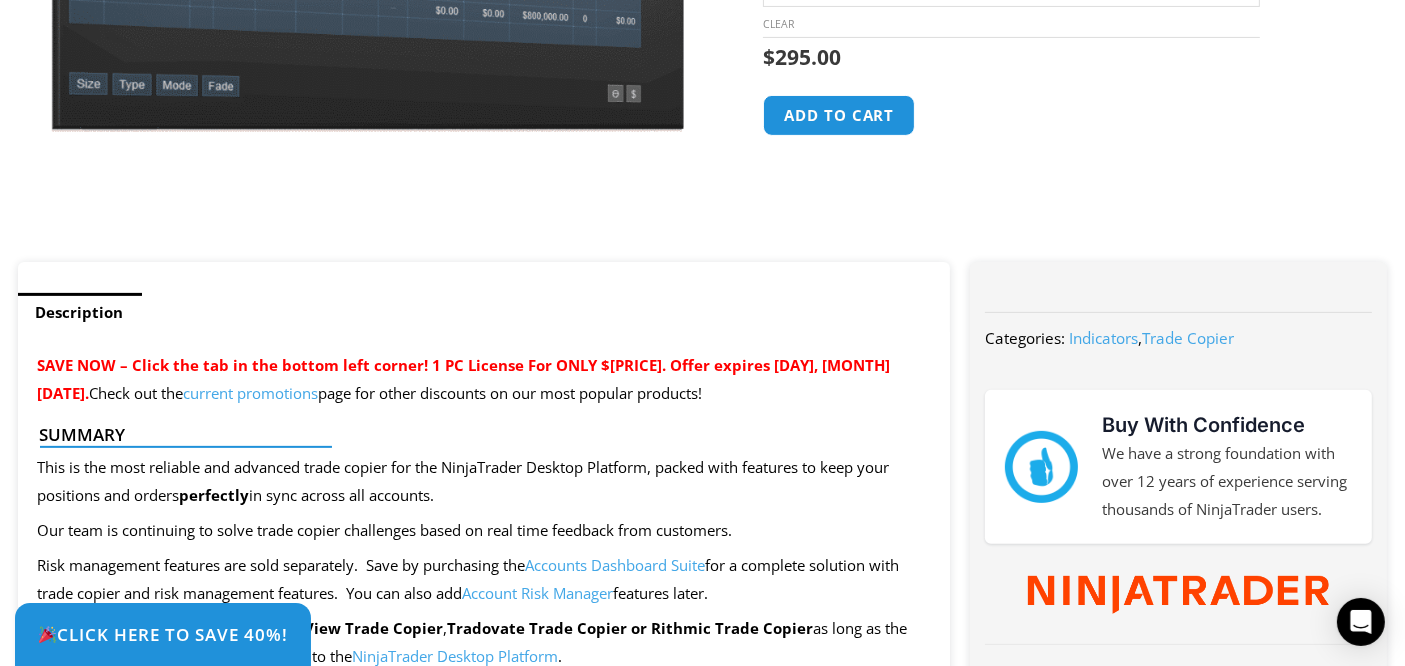 scroll, scrollTop: 0, scrollLeft: 0, axis: both 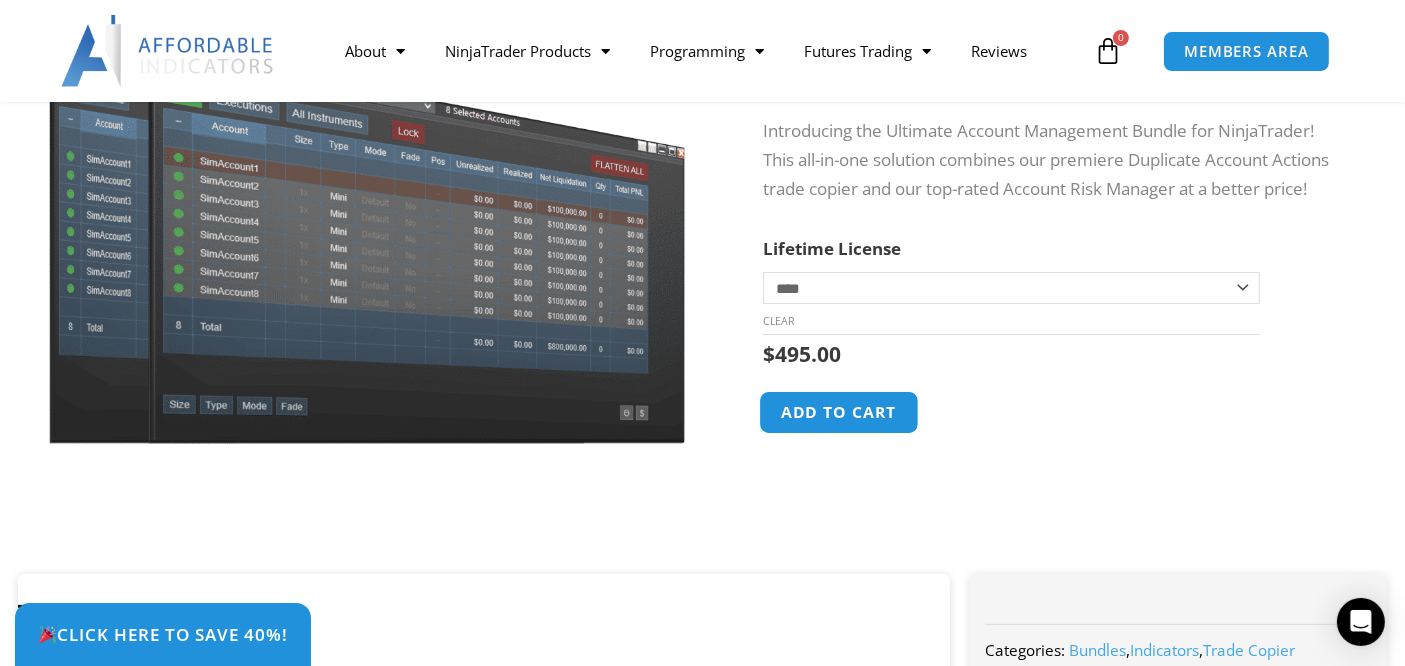 click on "Add to cart" 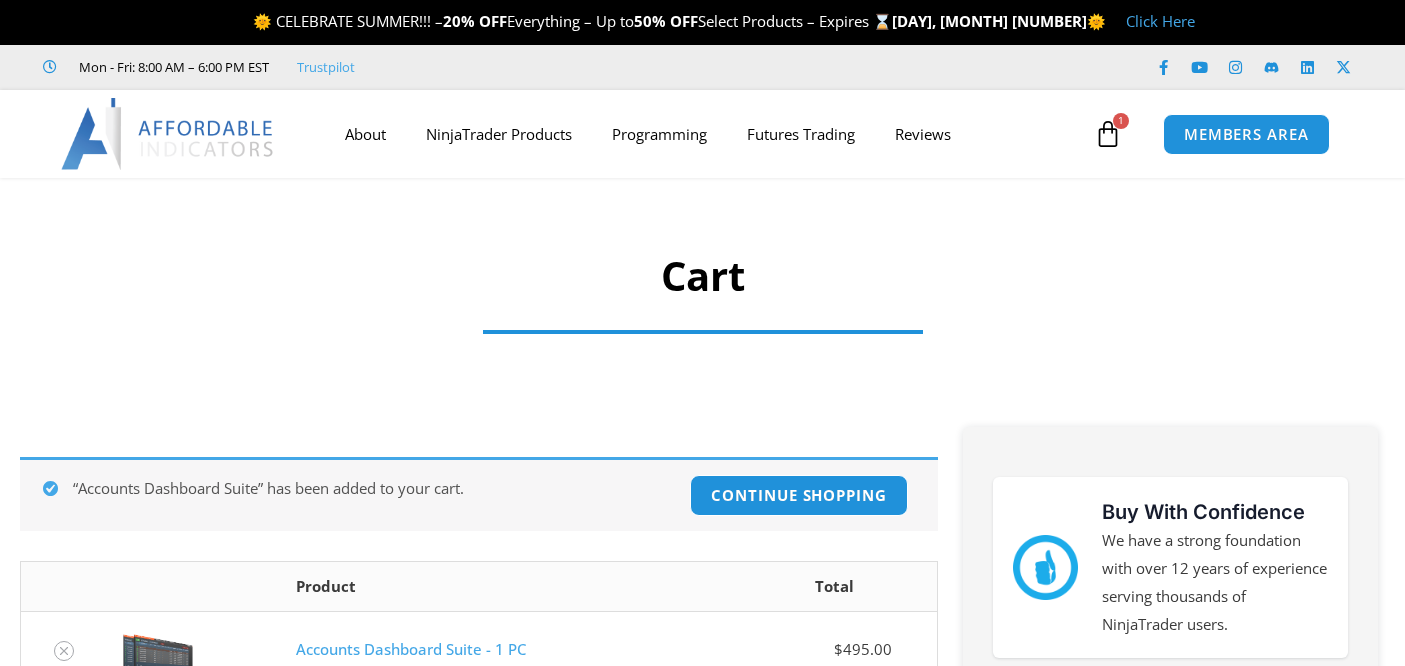 scroll, scrollTop: 0, scrollLeft: 0, axis: both 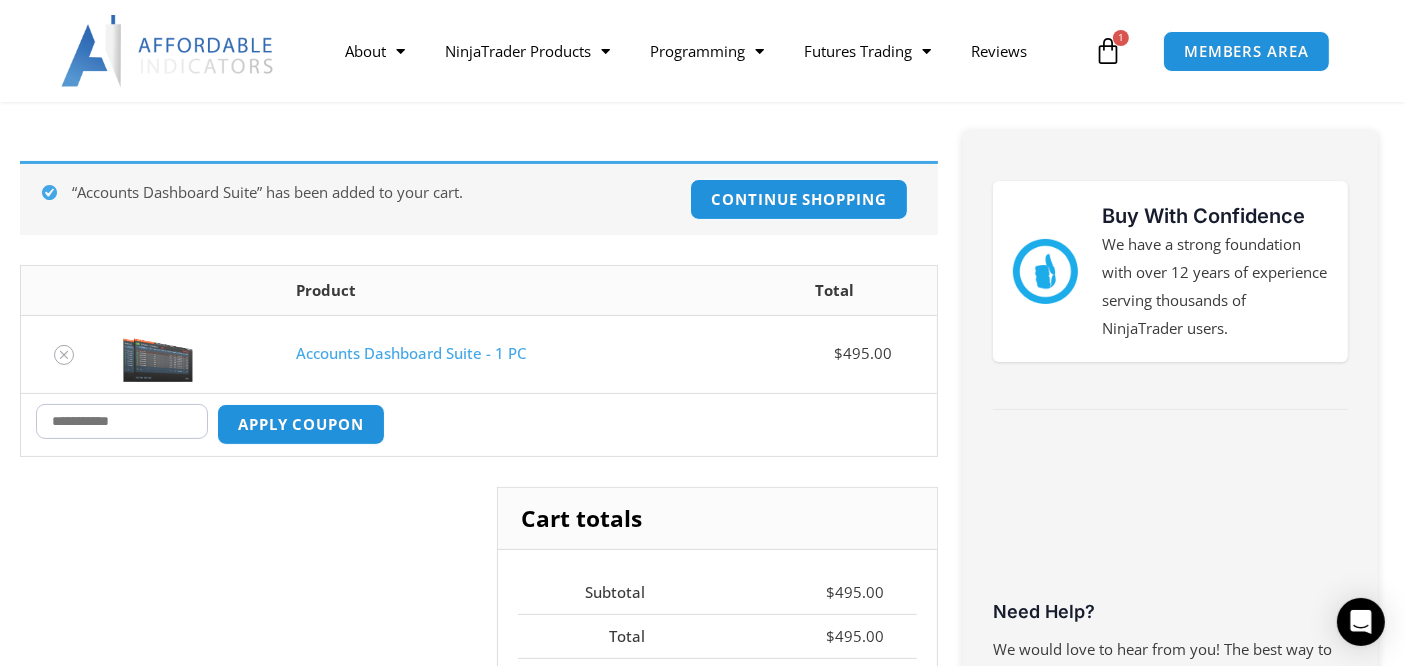 click on "Coupon:" at bounding box center (122, 421) 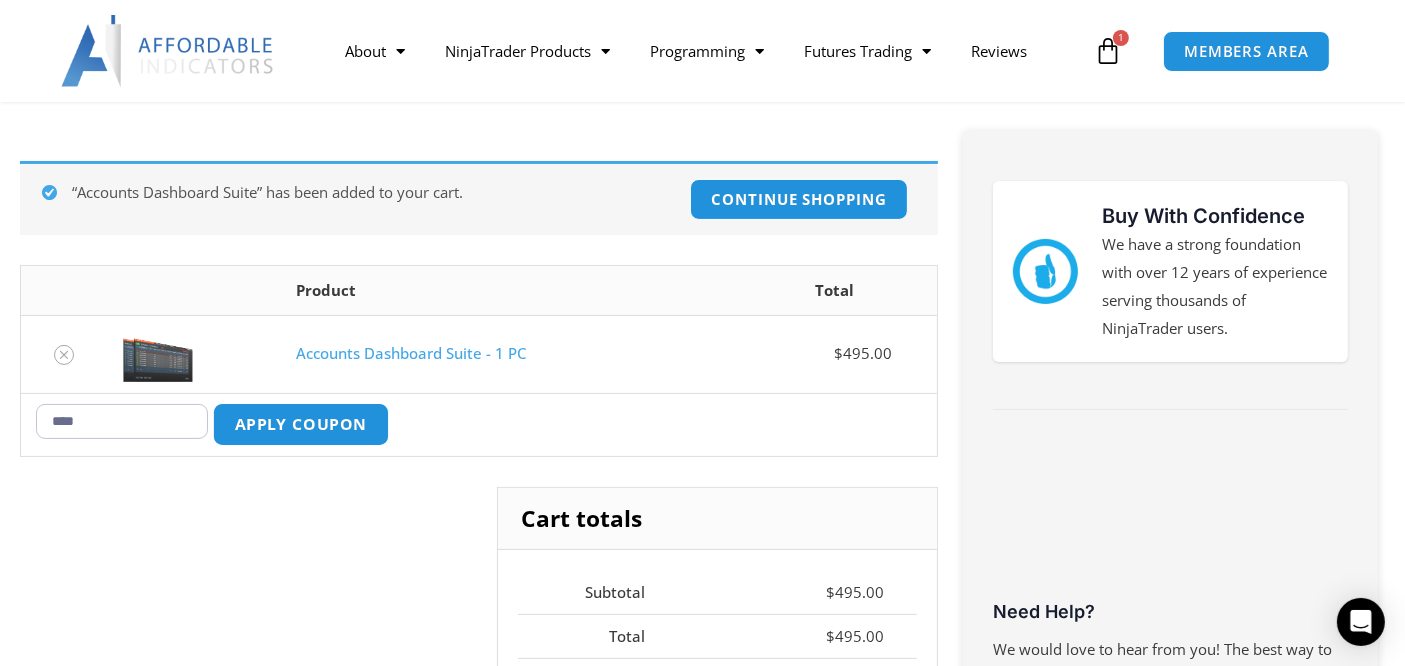 type on "****" 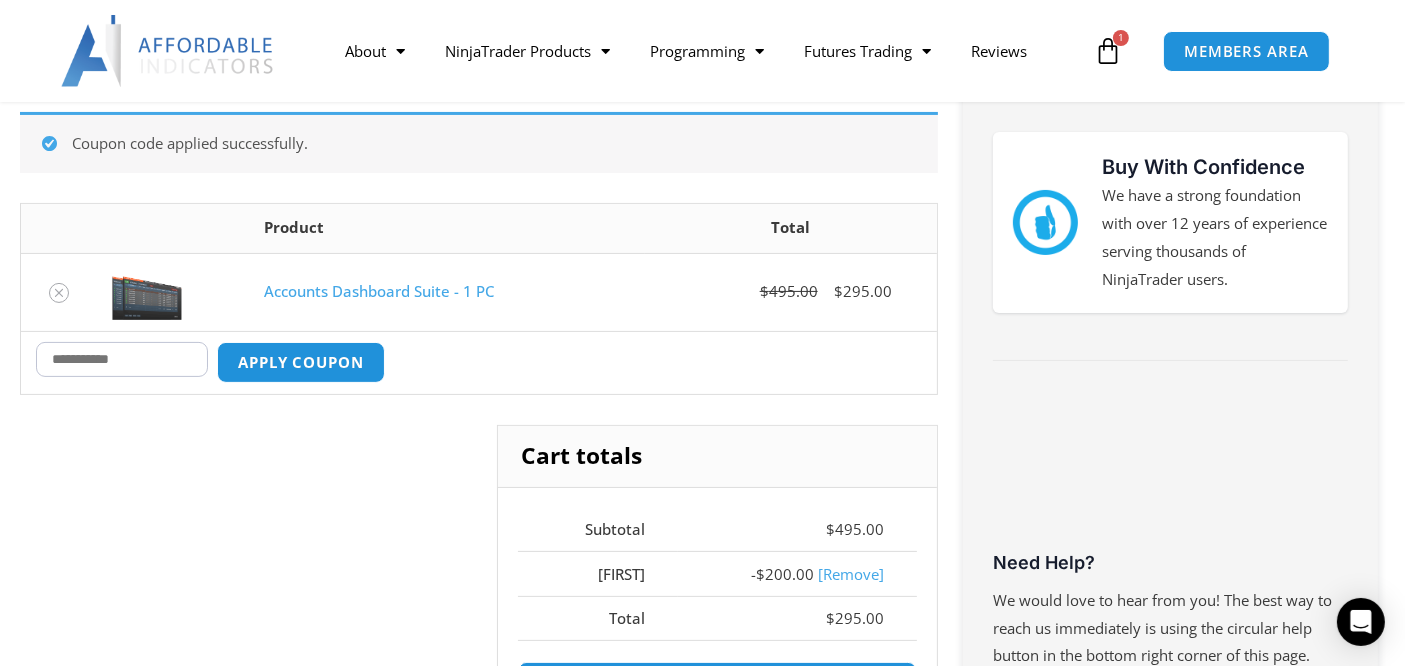 scroll, scrollTop: 356, scrollLeft: 0, axis: vertical 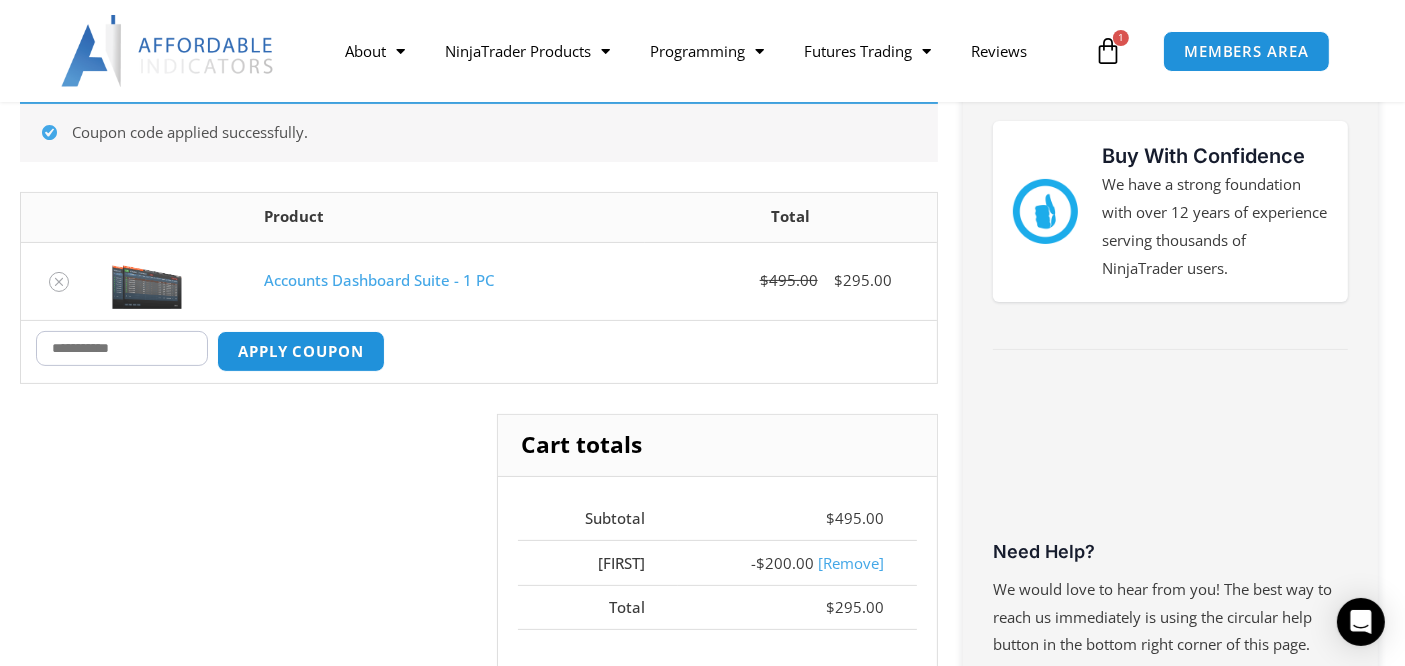 click on "Coupon:" at bounding box center [122, 348] 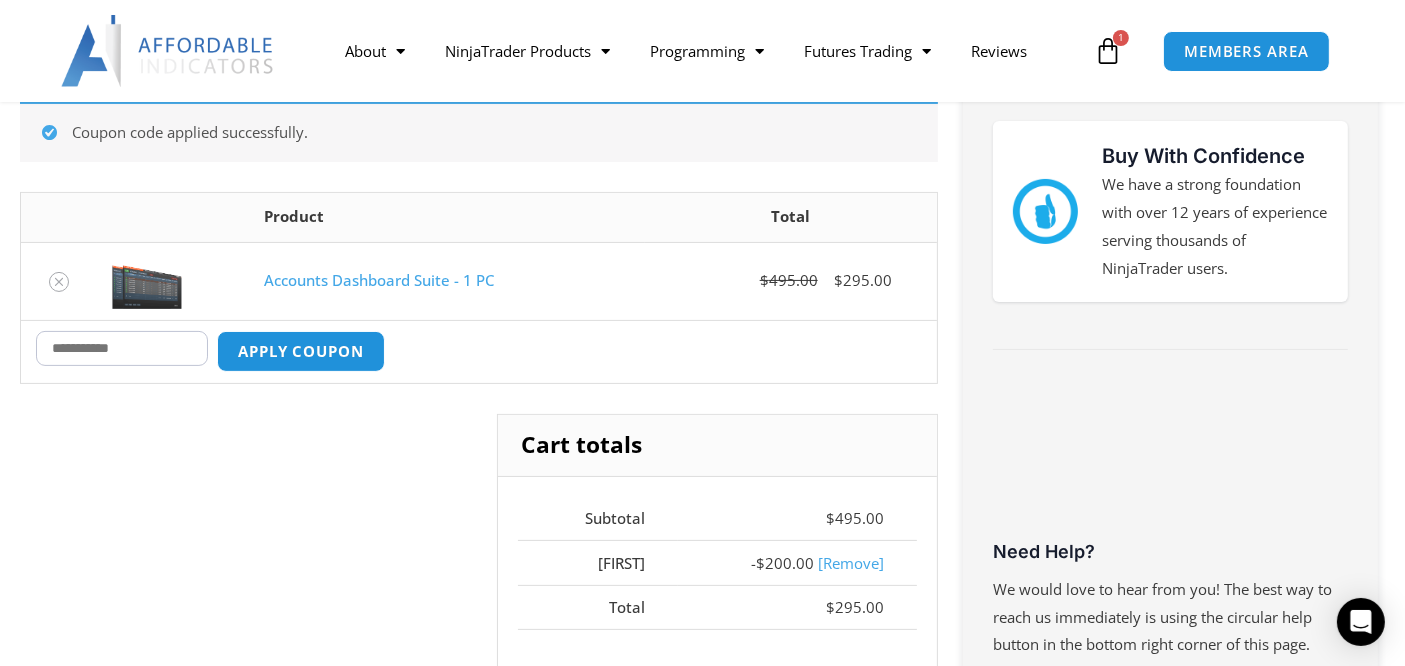 click on "Cart totals
Subtotal
$ 495.00
MIKE
- $ 200.00   [Remove]
Total
$ 295.00
Proceed to checkout" at bounding box center [479, 598] 